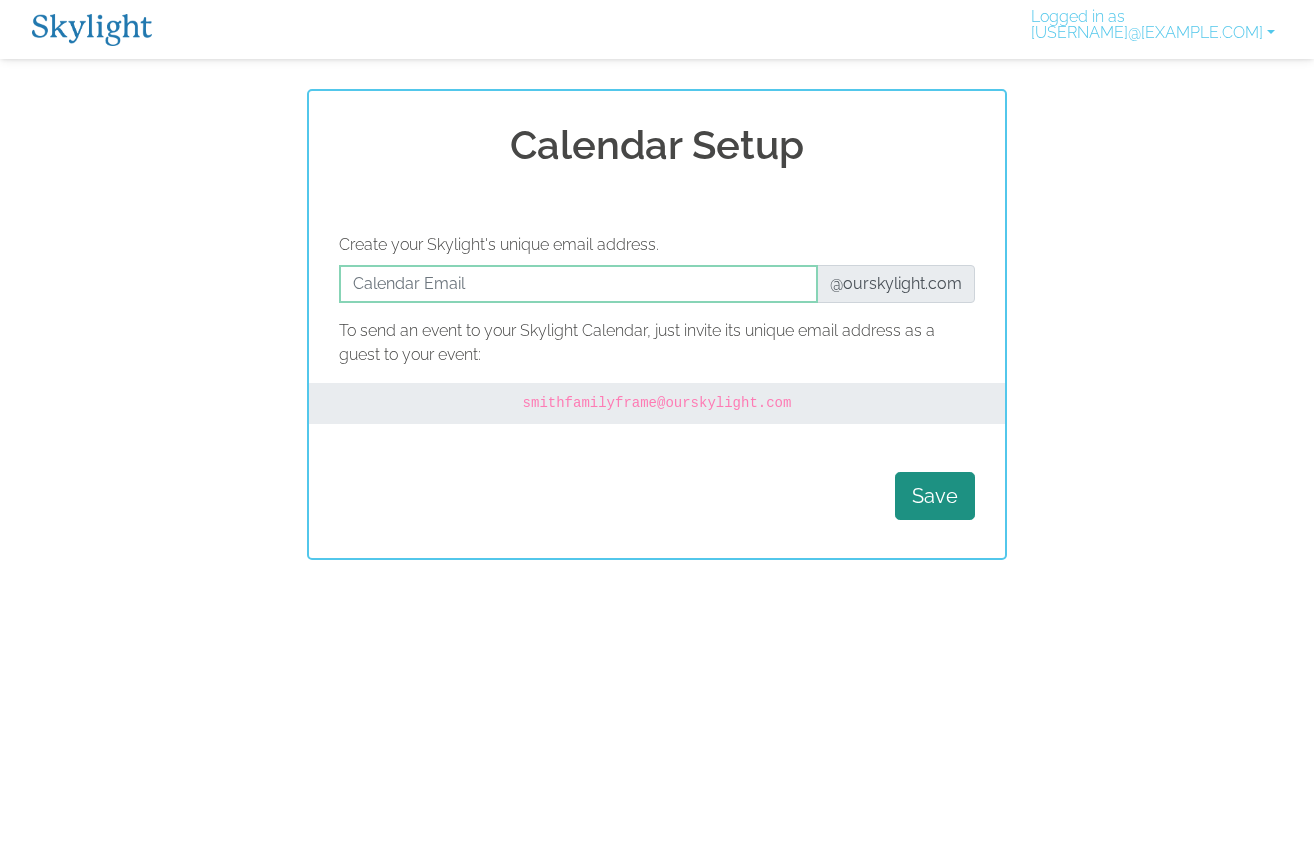 scroll, scrollTop: 0, scrollLeft: 0, axis: both 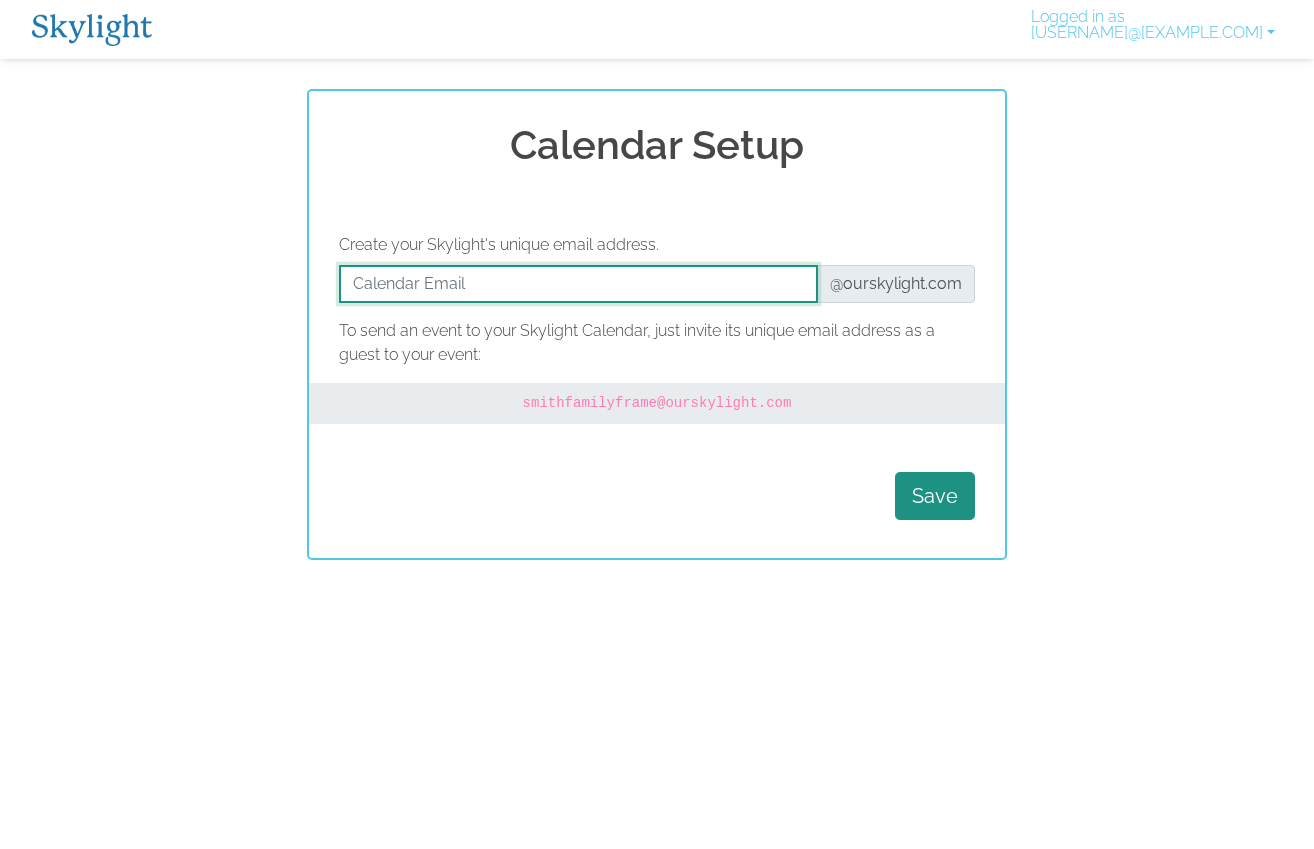 click at bounding box center [578, 284] 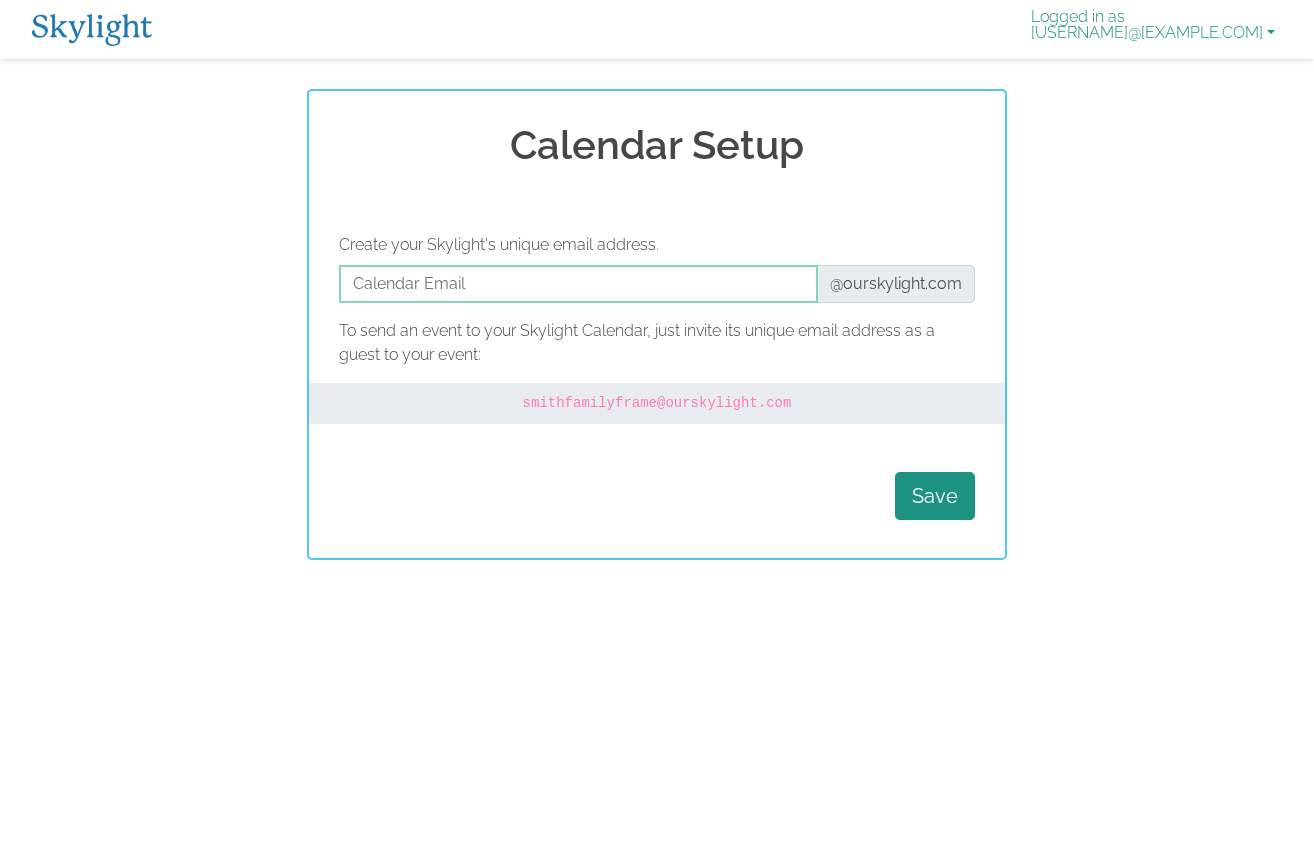 click on "Logged in as cjs.onlineshop@gmail.com" at bounding box center [1153, 29] 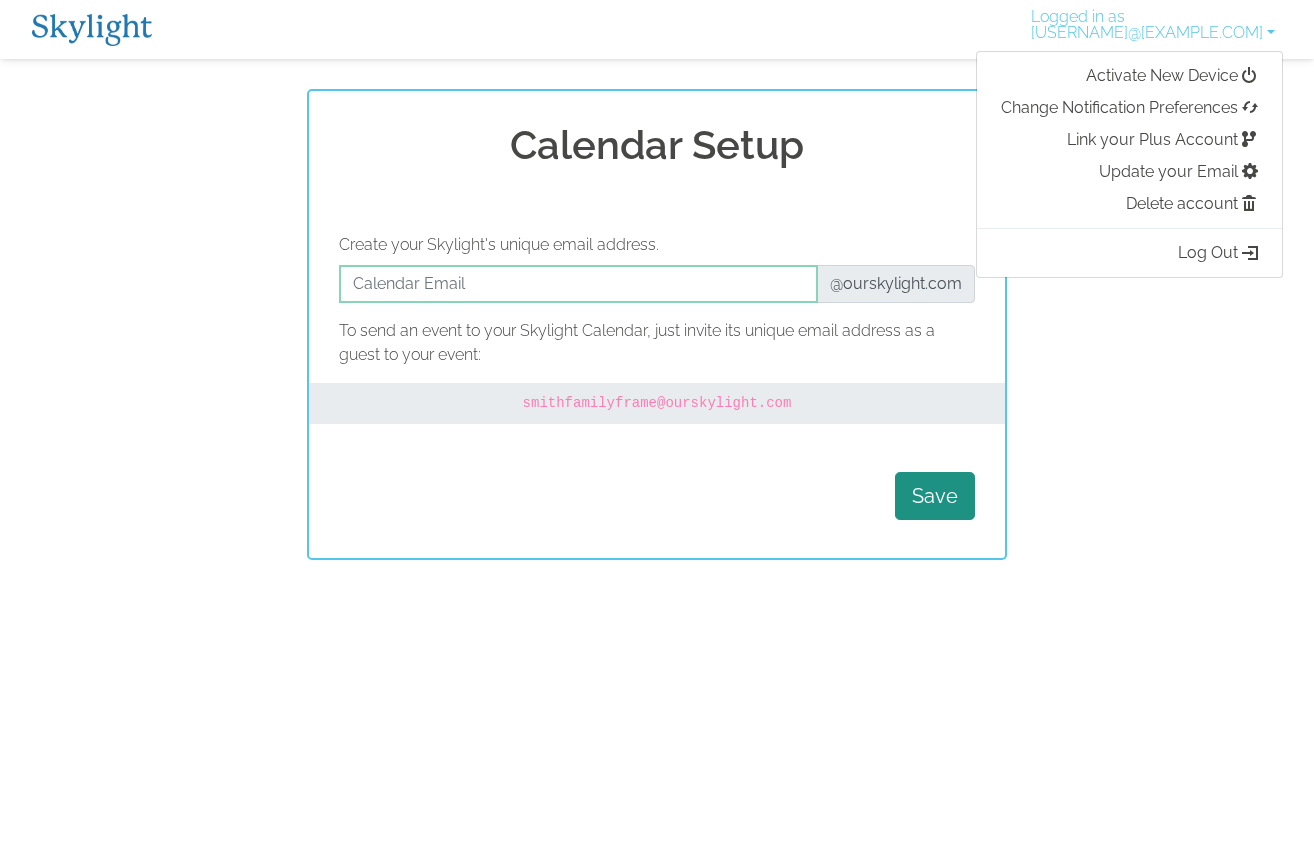 click on "Calendar Setup Create your Skylight's unique email address.   @ourskylight.com To send an event to your Skylight Calendar, just invite its unique email address as a guest to your event: smithfamilyframe @ourskylight.com Save" at bounding box center [657, 324] 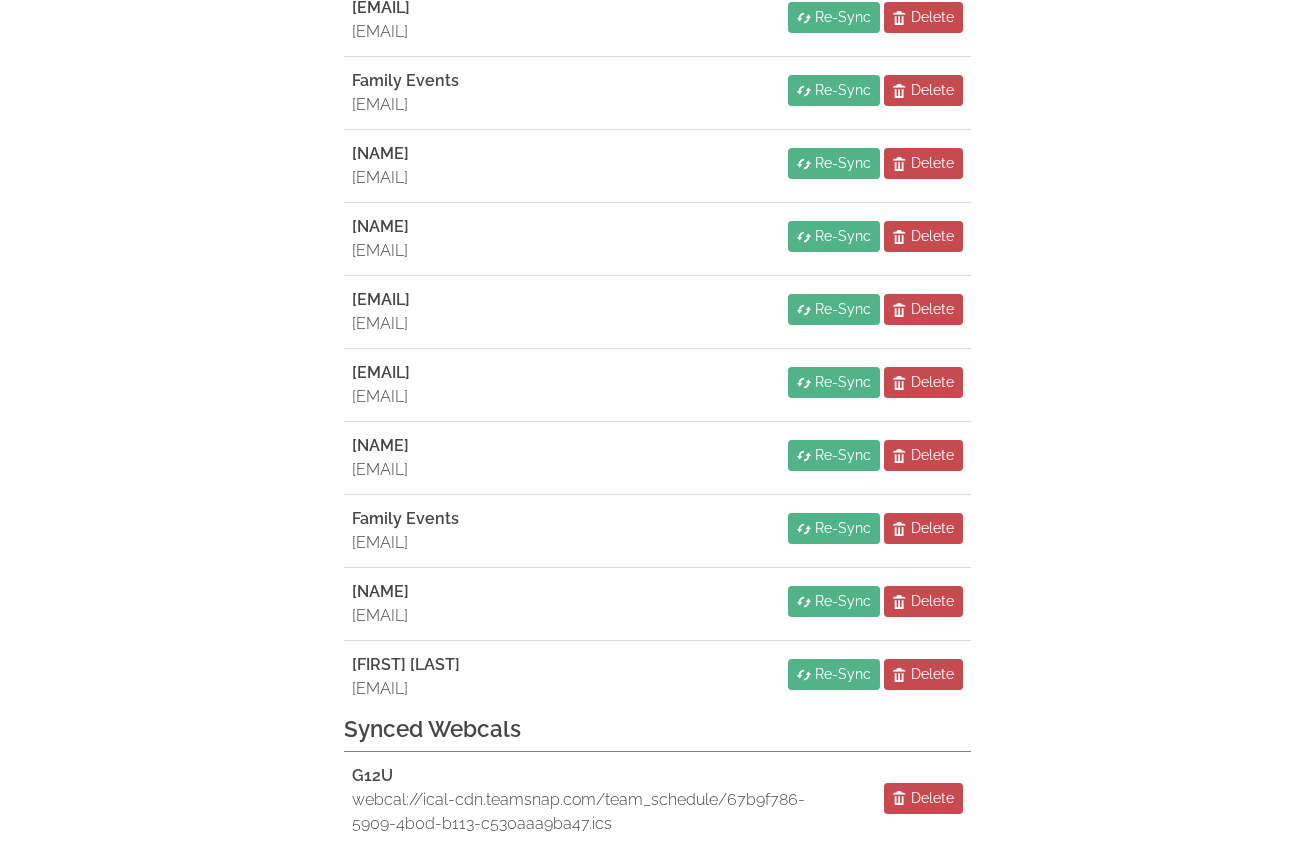 scroll, scrollTop: 515, scrollLeft: 0, axis: vertical 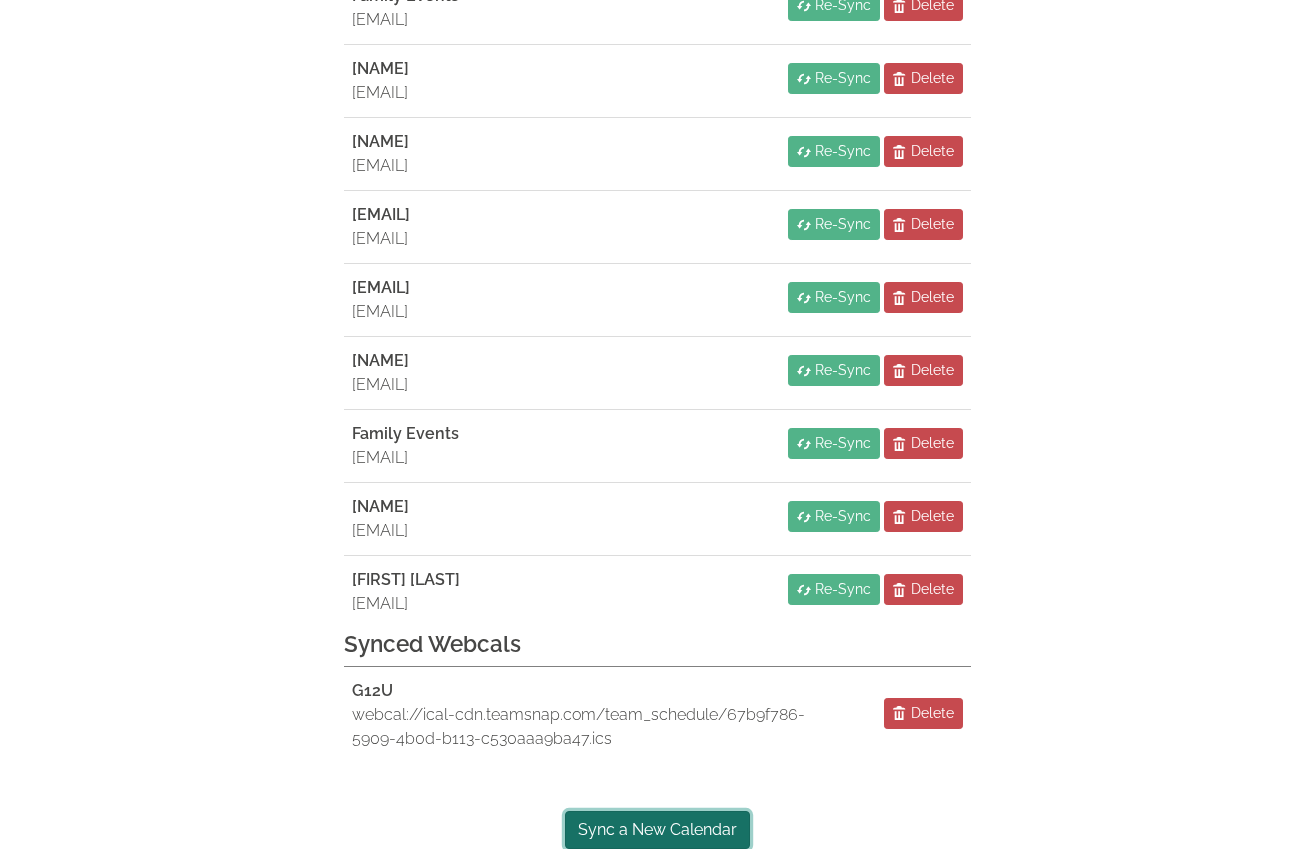 click on "Sync a New Calendar" at bounding box center (657, 830) 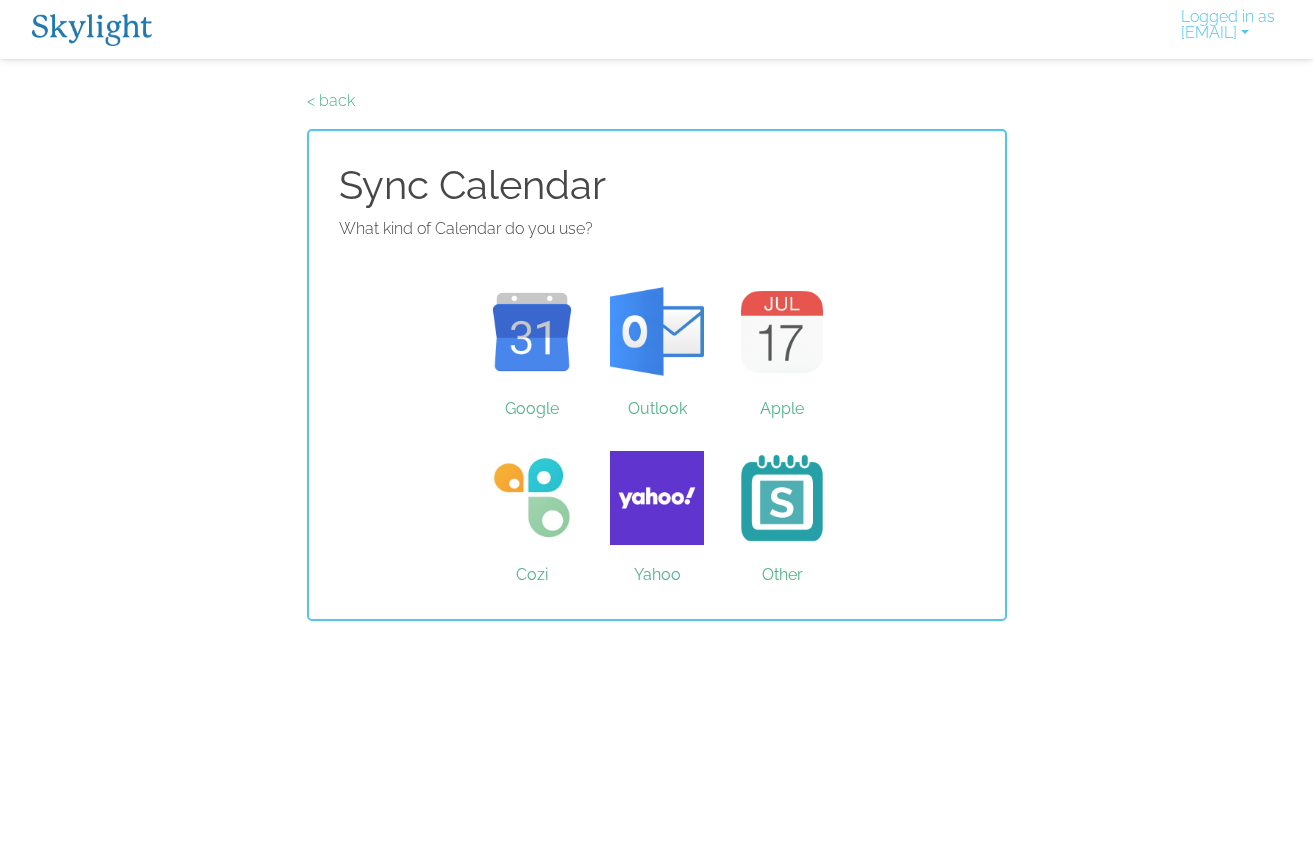 scroll, scrollTop: 0, scrollLeft: 0, axis: both 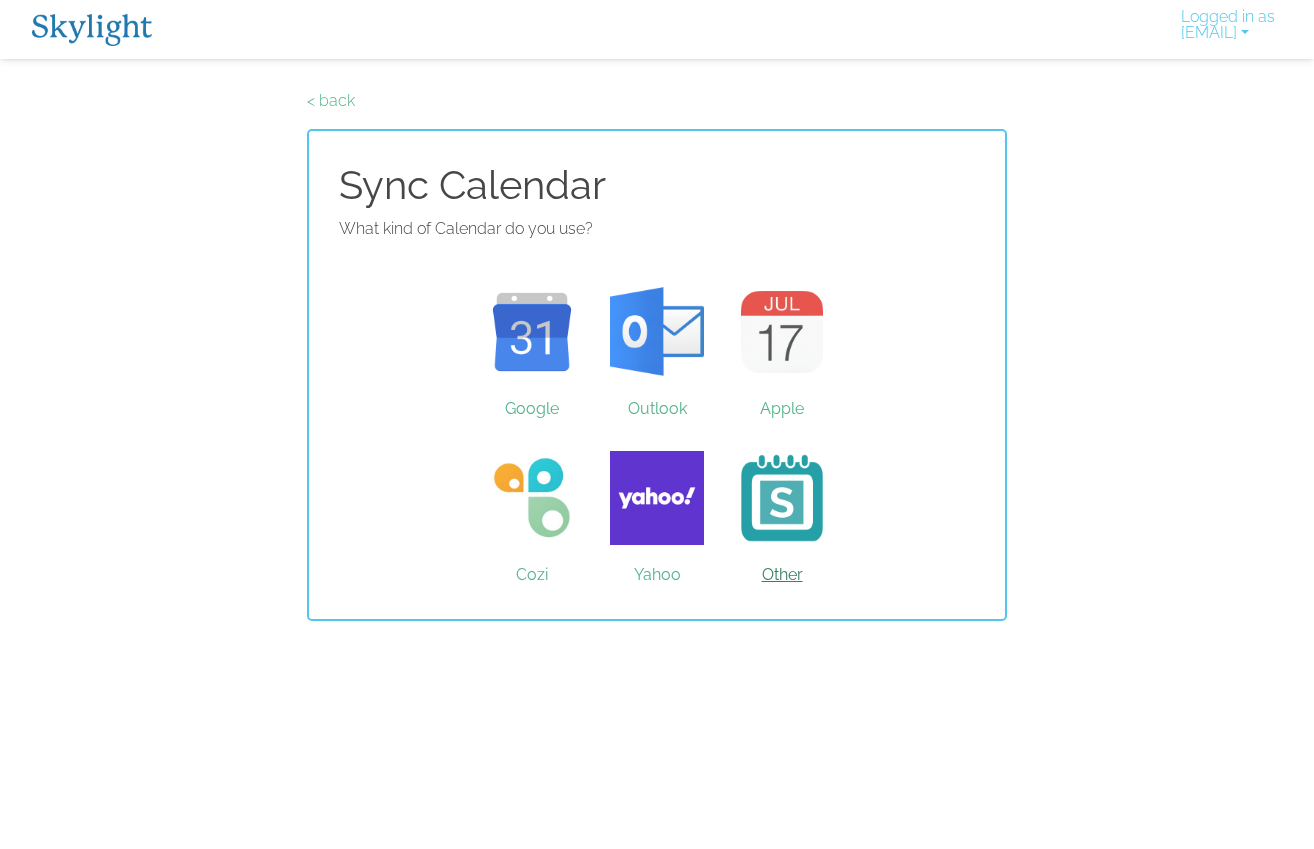 click on "Other" at bounding box center [782, 498] 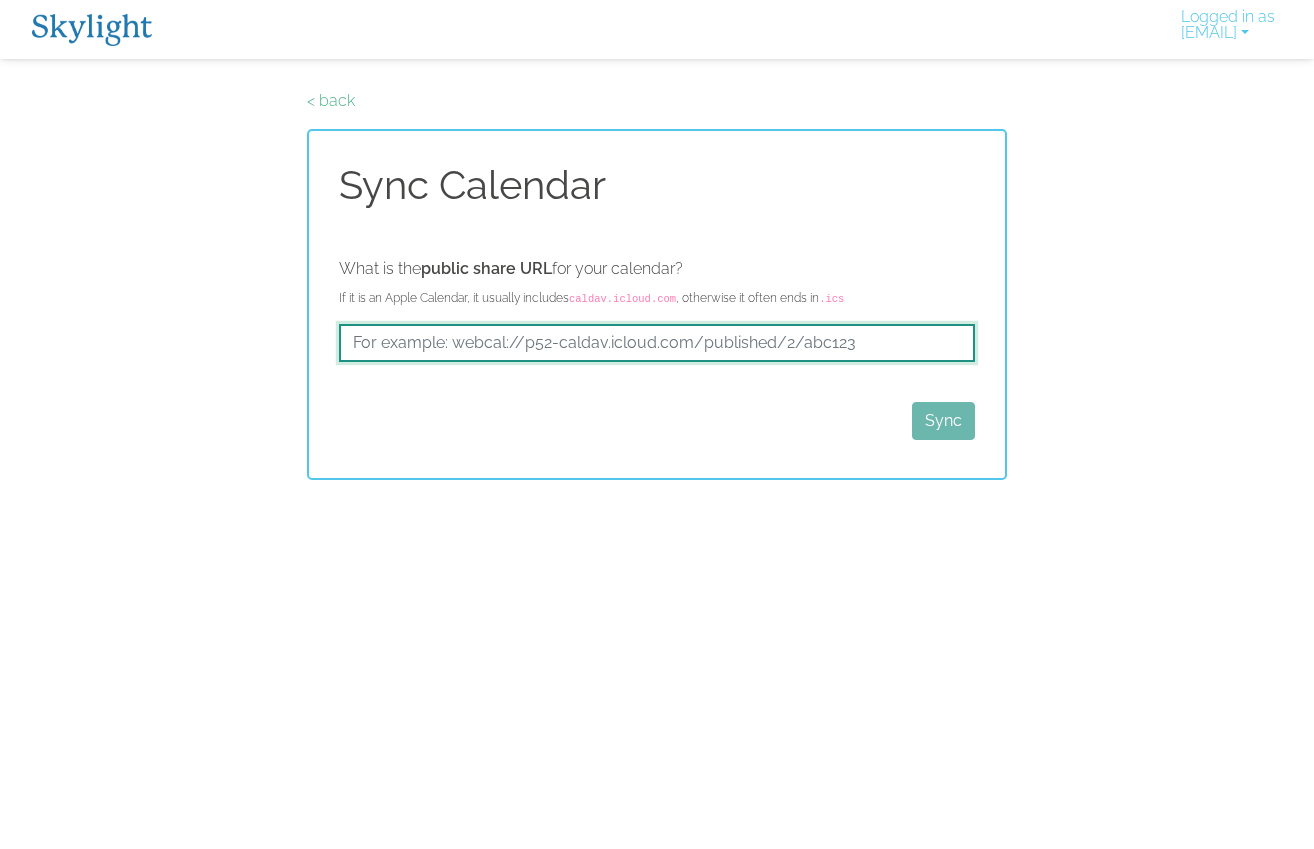 click at bounding box center [657, 343] 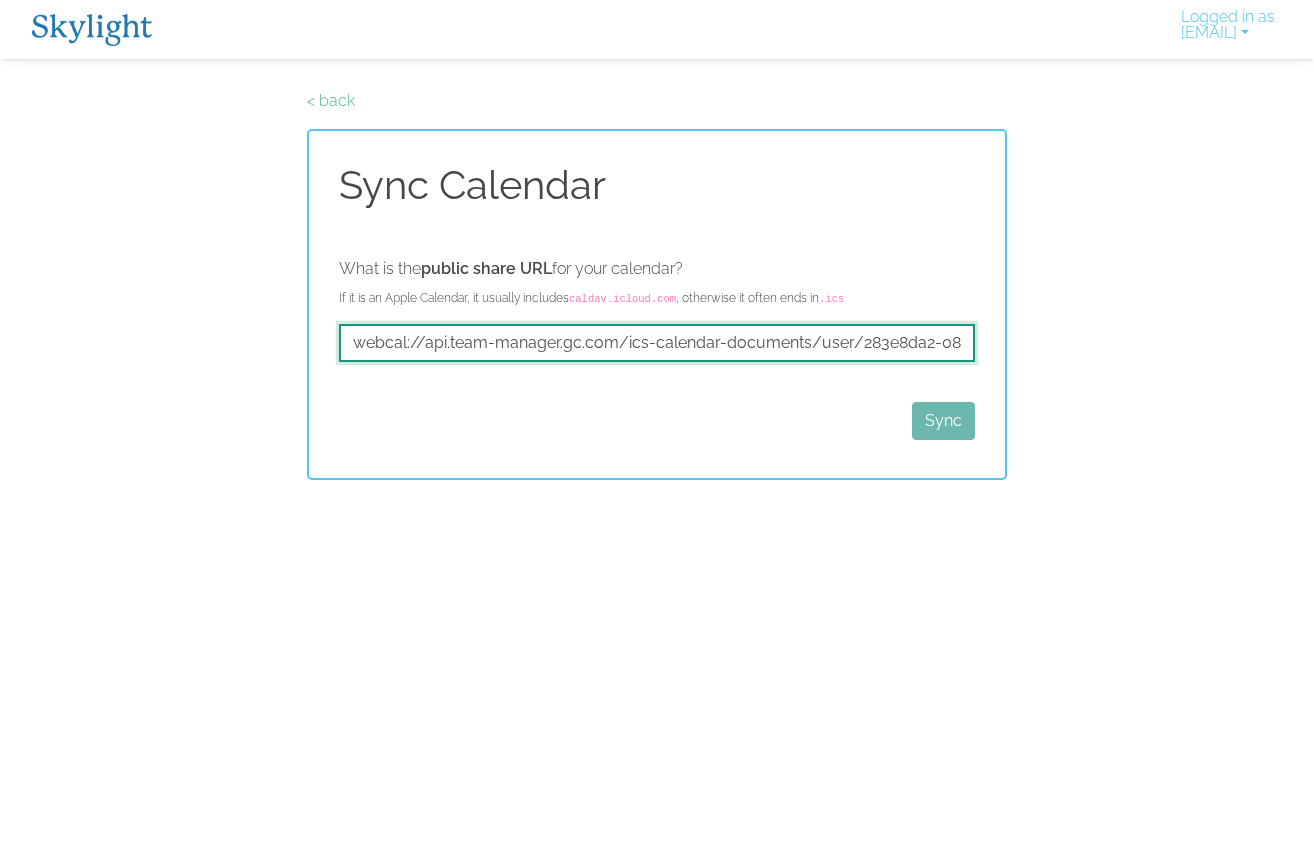 scroll, scrollTop: 0, scrollLeft: 1220, axis: horizontal 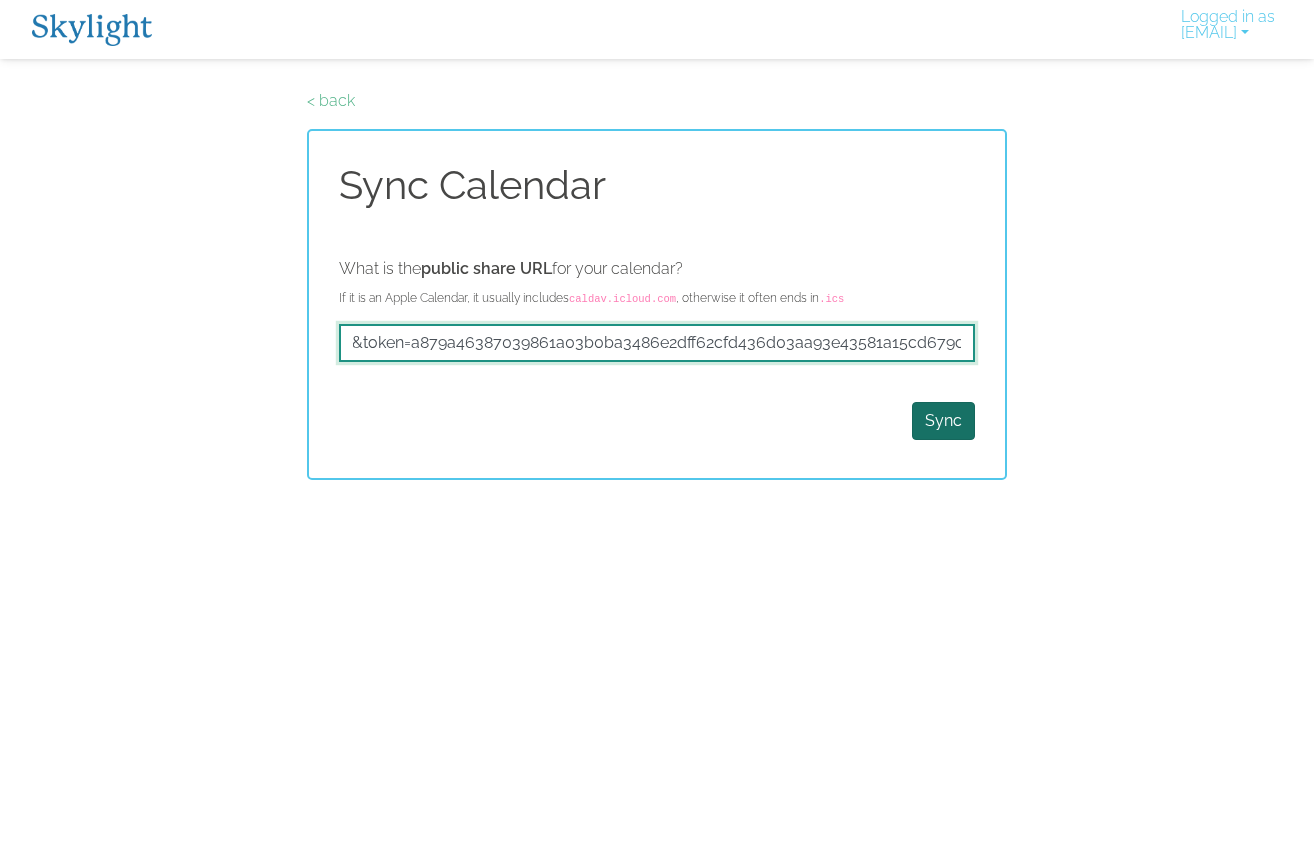 type on "webcal://api.team-manager.gc.com/ics-calendar-documents/user/283e8da2-086e-49c1-a8e5-347da605df82.ics?teamId=52ecfc37-b607-401e-9f1d-157f0c3c93b6&token=a879a46387039861a03b0ba3486e2dff62cfd436d03aa93e43581a15cd679cd7" 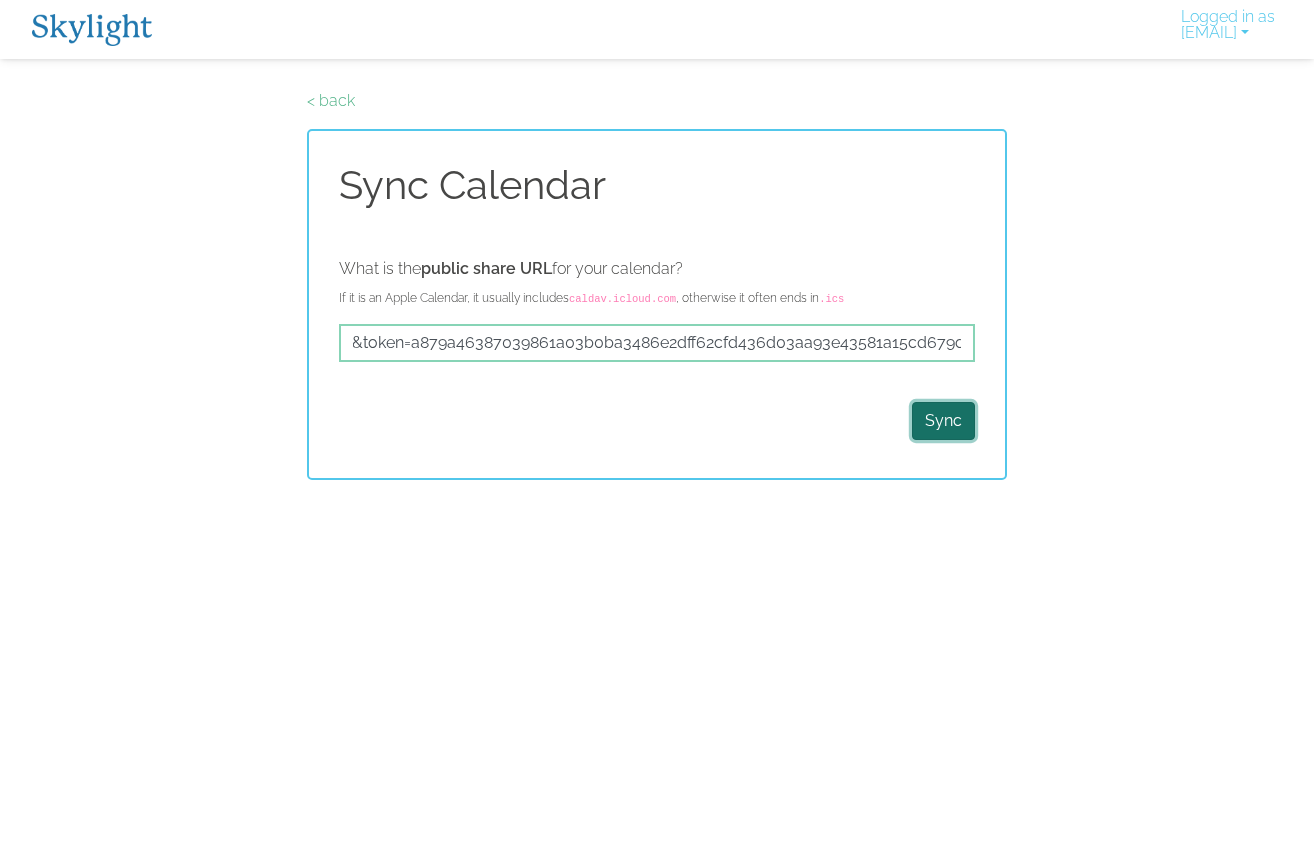 scroll, scrollTop: 0, scrollLeft: 0, axis: both 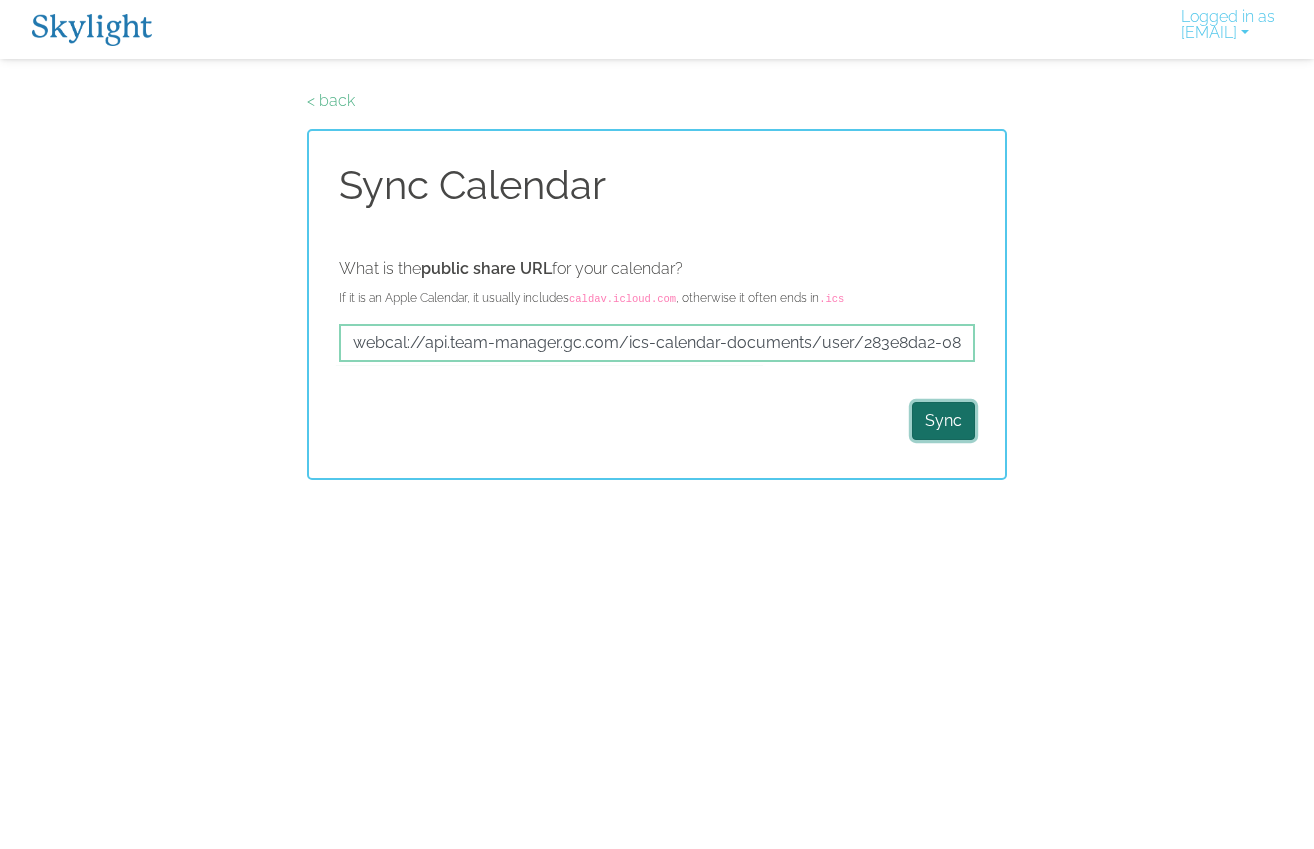 click on "Sync" at bounding box center [943, 421] 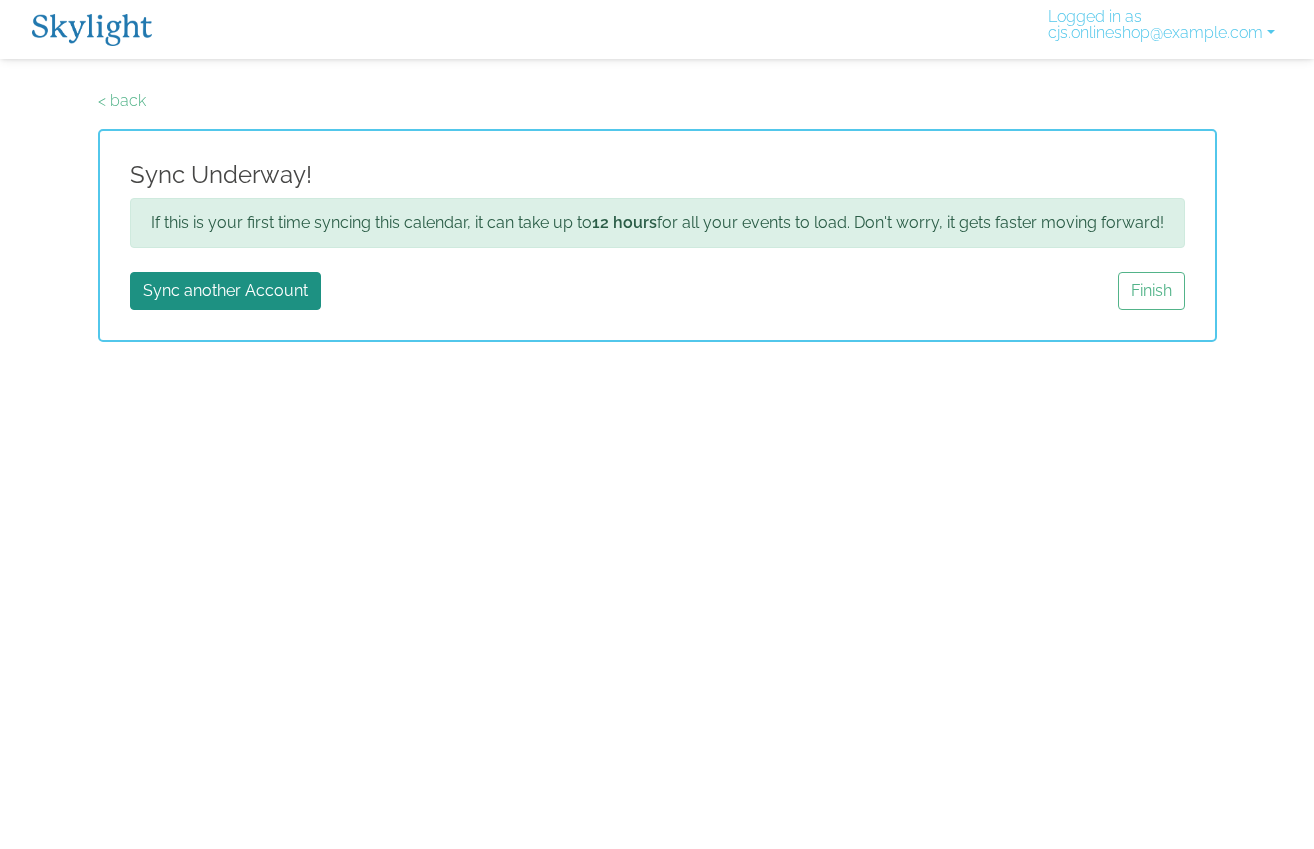 scroll, scrollTop: 0, scrollLeft: 0, axis: both 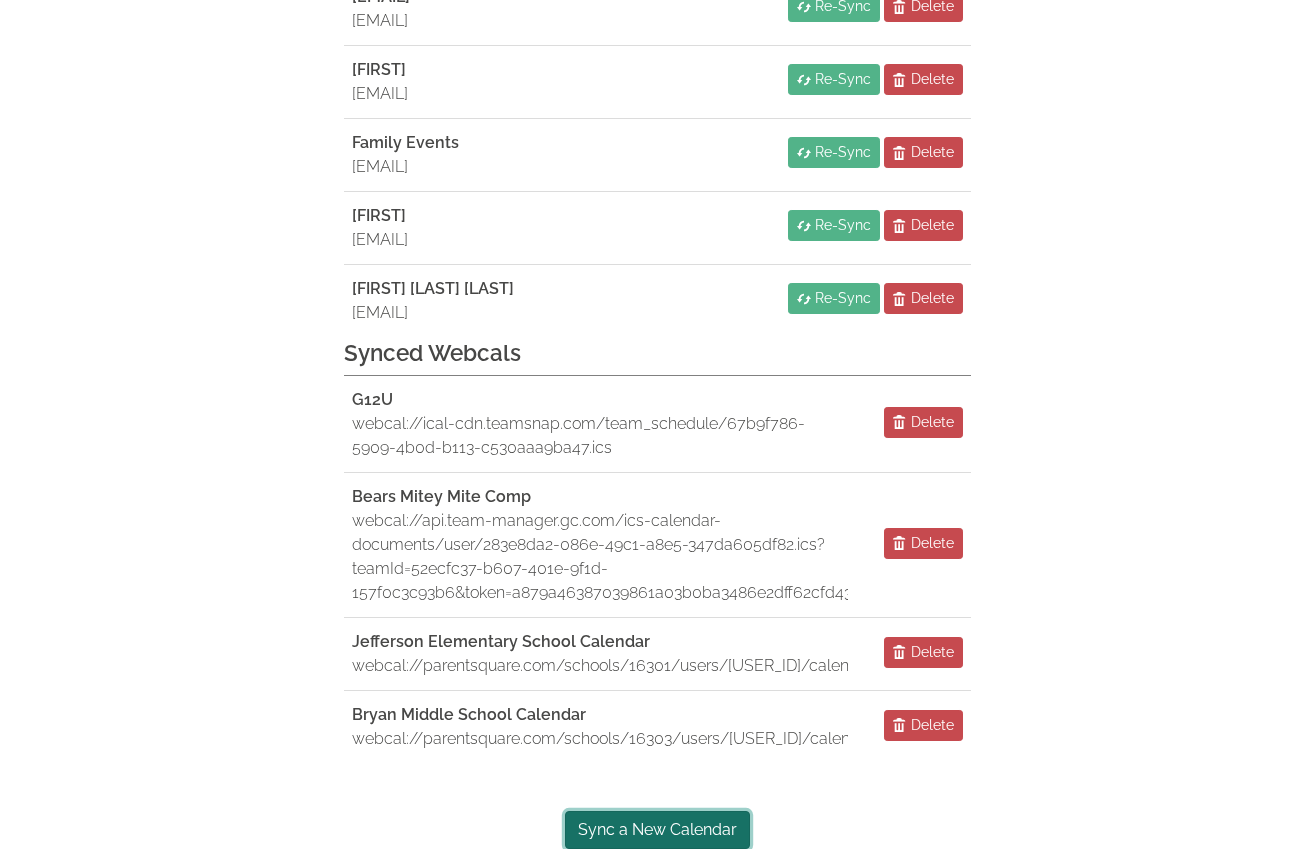 click on "Sync a New Calendar" at bounding box center (657, 830) 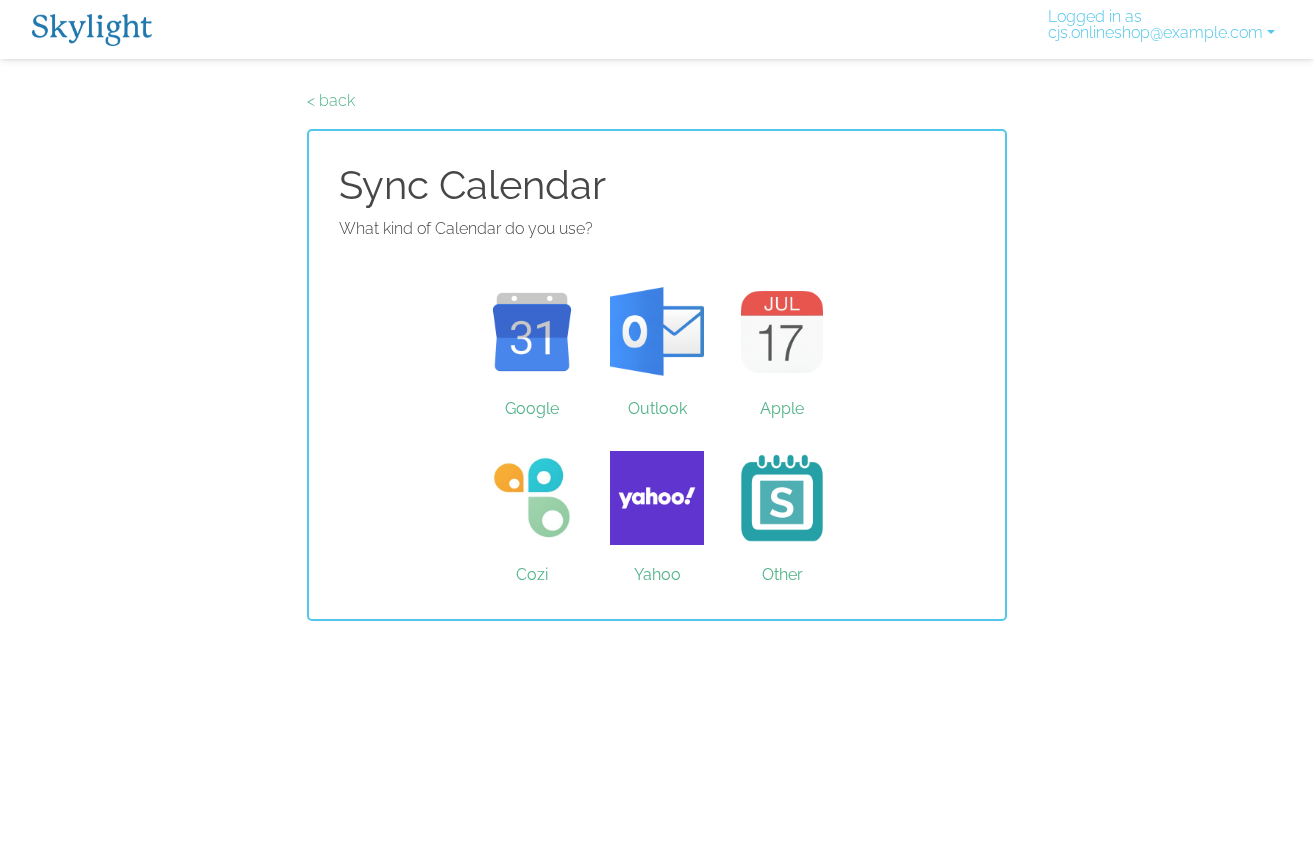 scroll, scrollTop: 0, scrollLeft: 0, axis: both 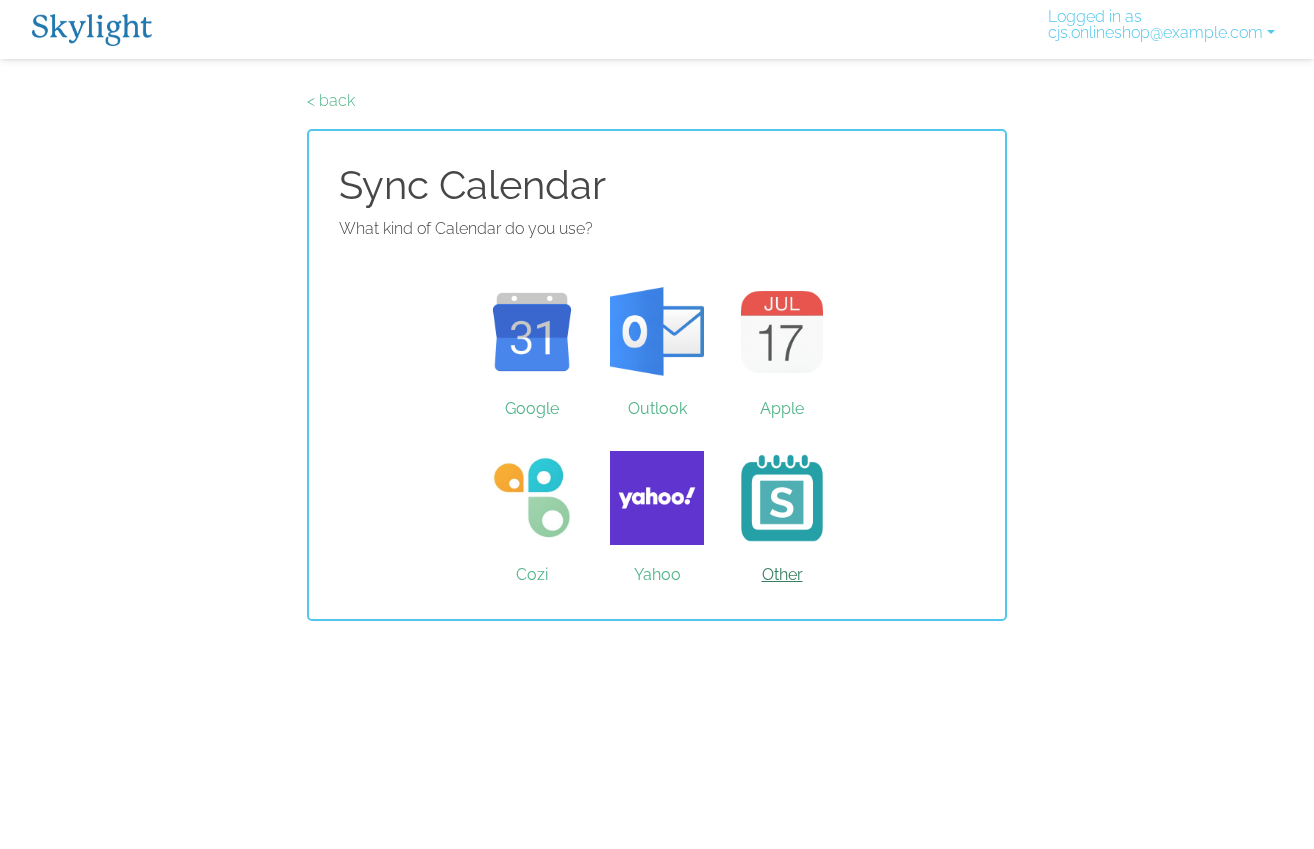 click on "Other" at bounding box center [782, 498] 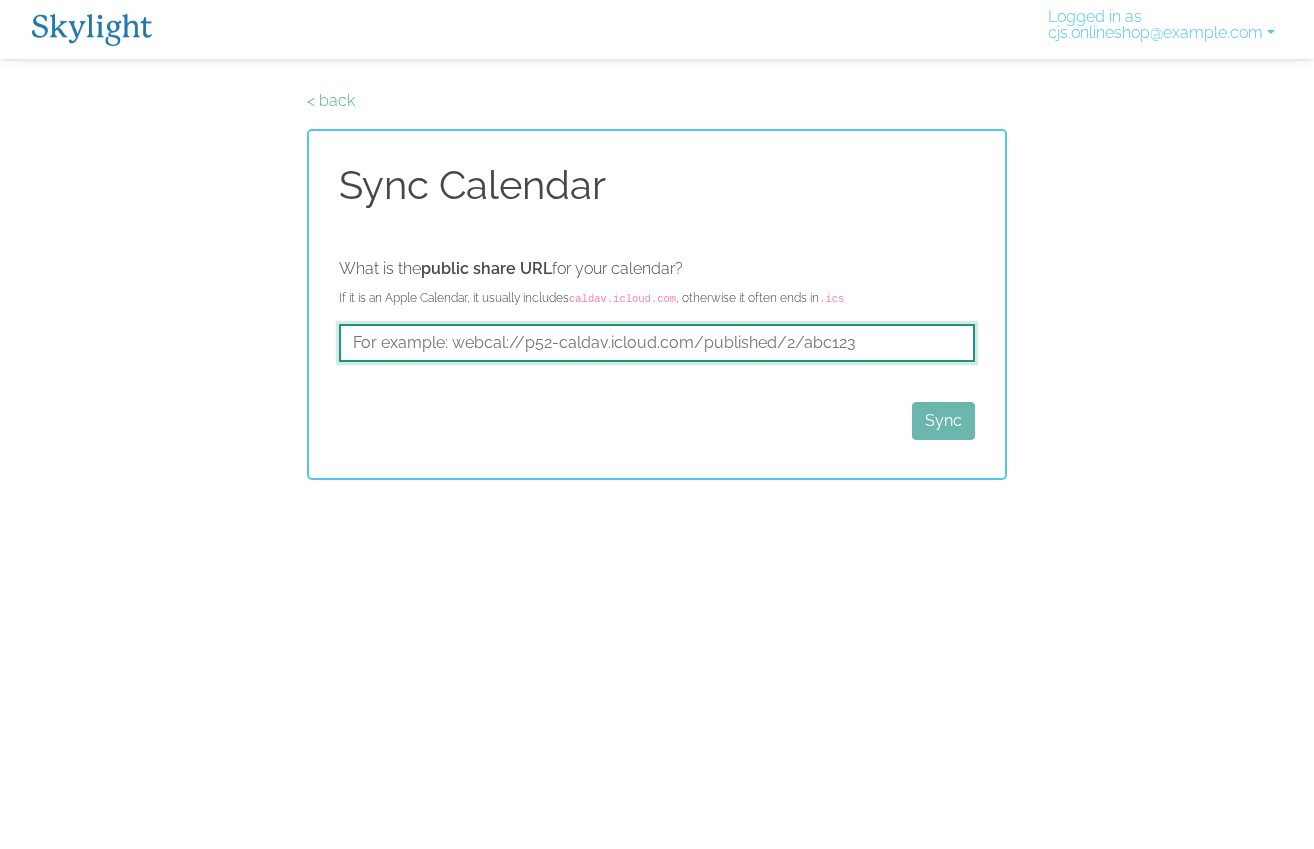 click at bounding box center (657, 343) 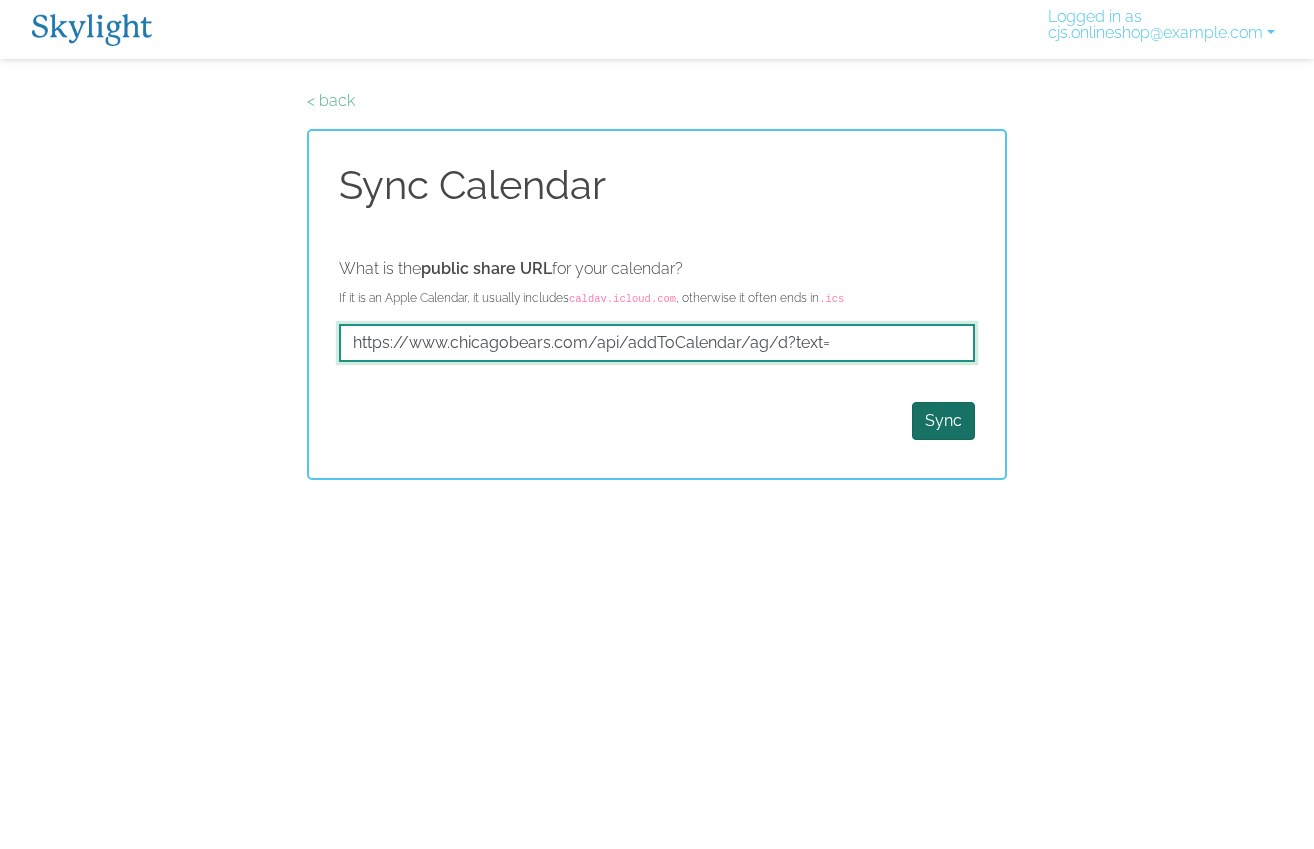 type on "https://www.chicagobears.com/api/addToCalendar/ag/d?text=" 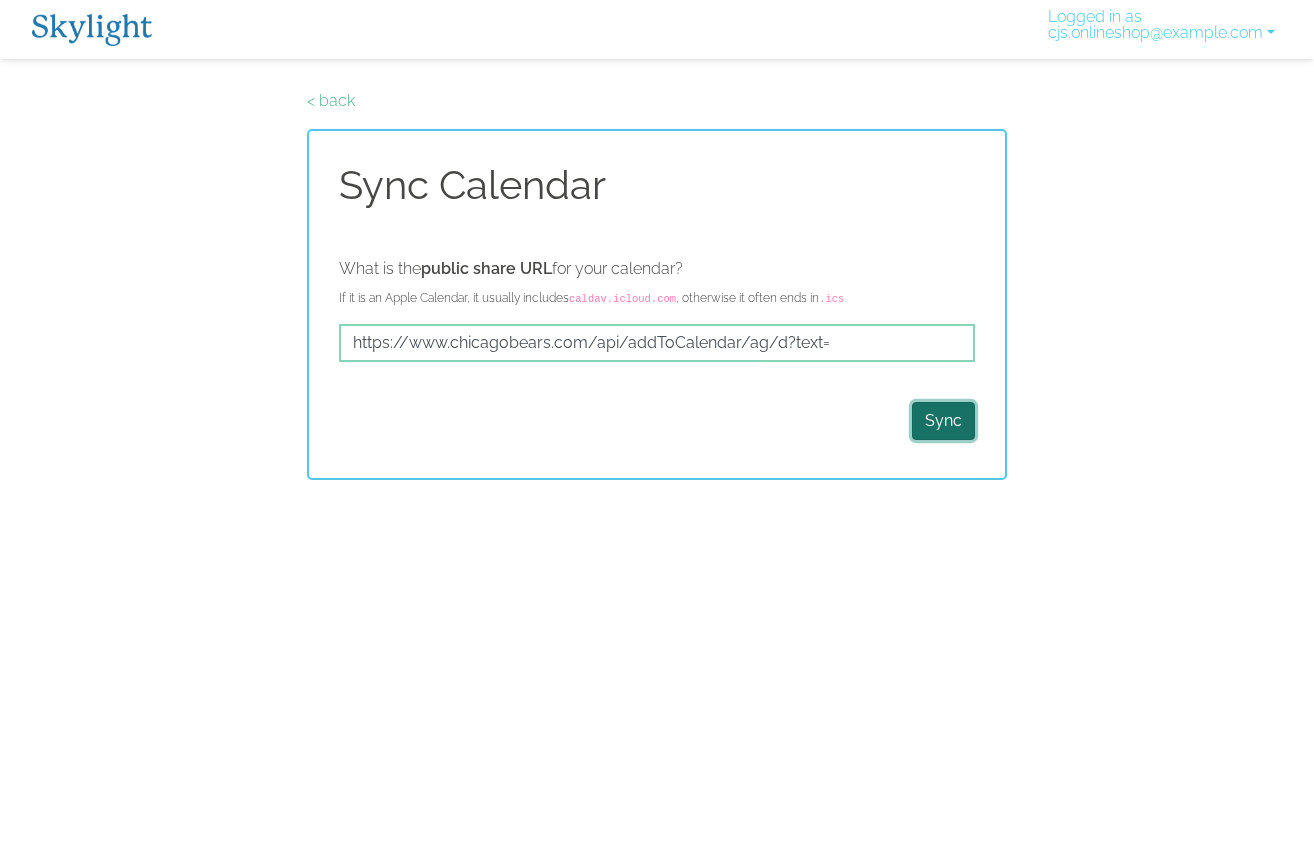 click on "Sync" at bounding box center (943, 421) 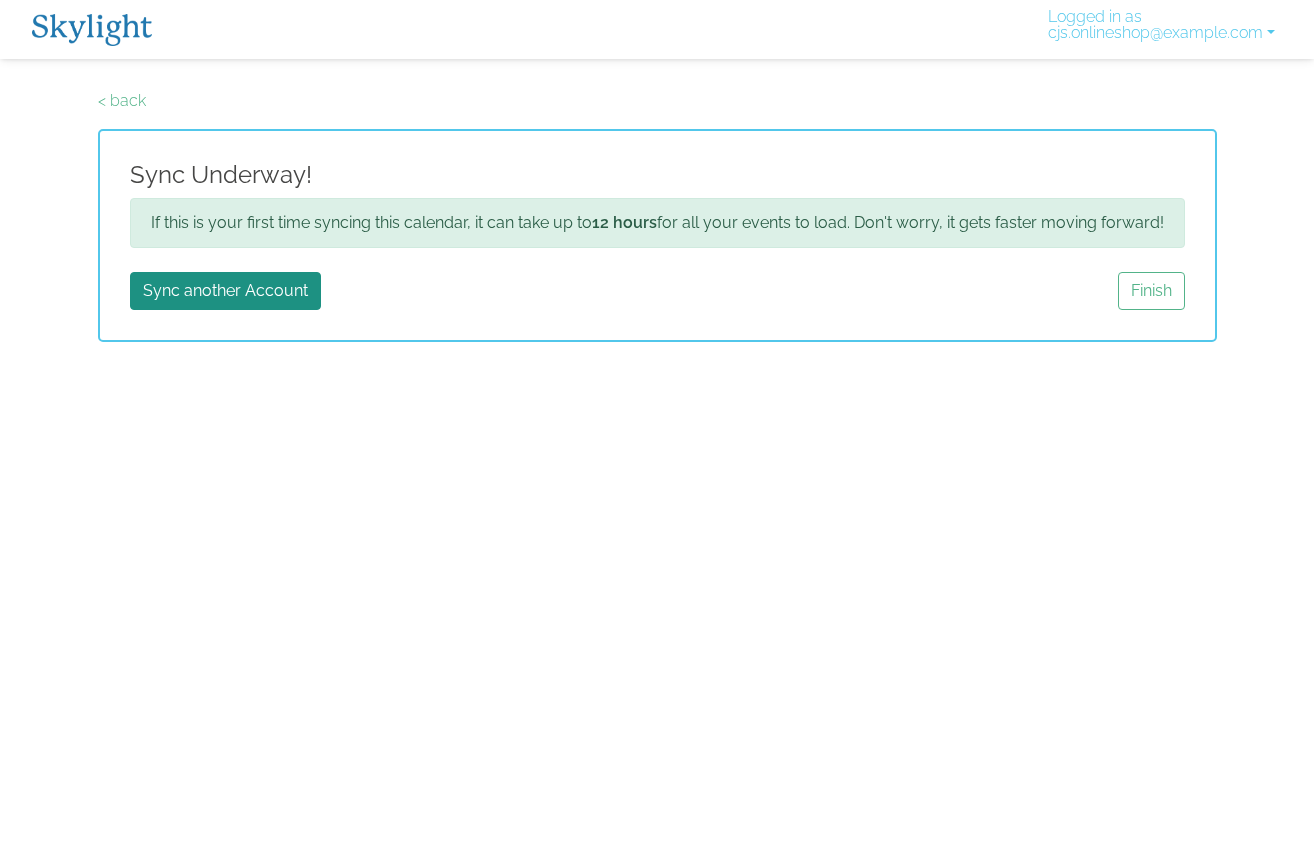 scroll, scrollTop: 0, scrollLeft: 0, axis: both 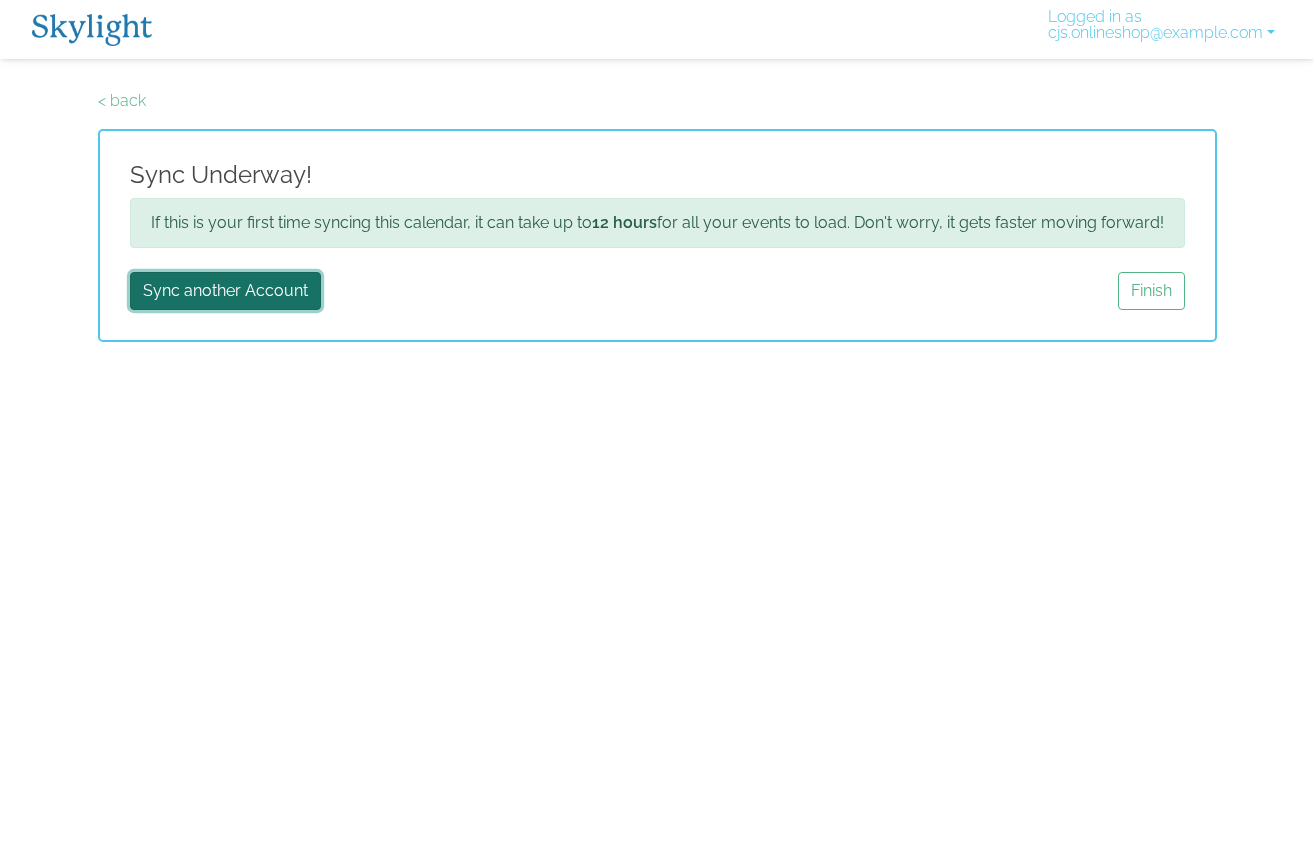 click on "Sync another Account" at bounding box center [225, 291] 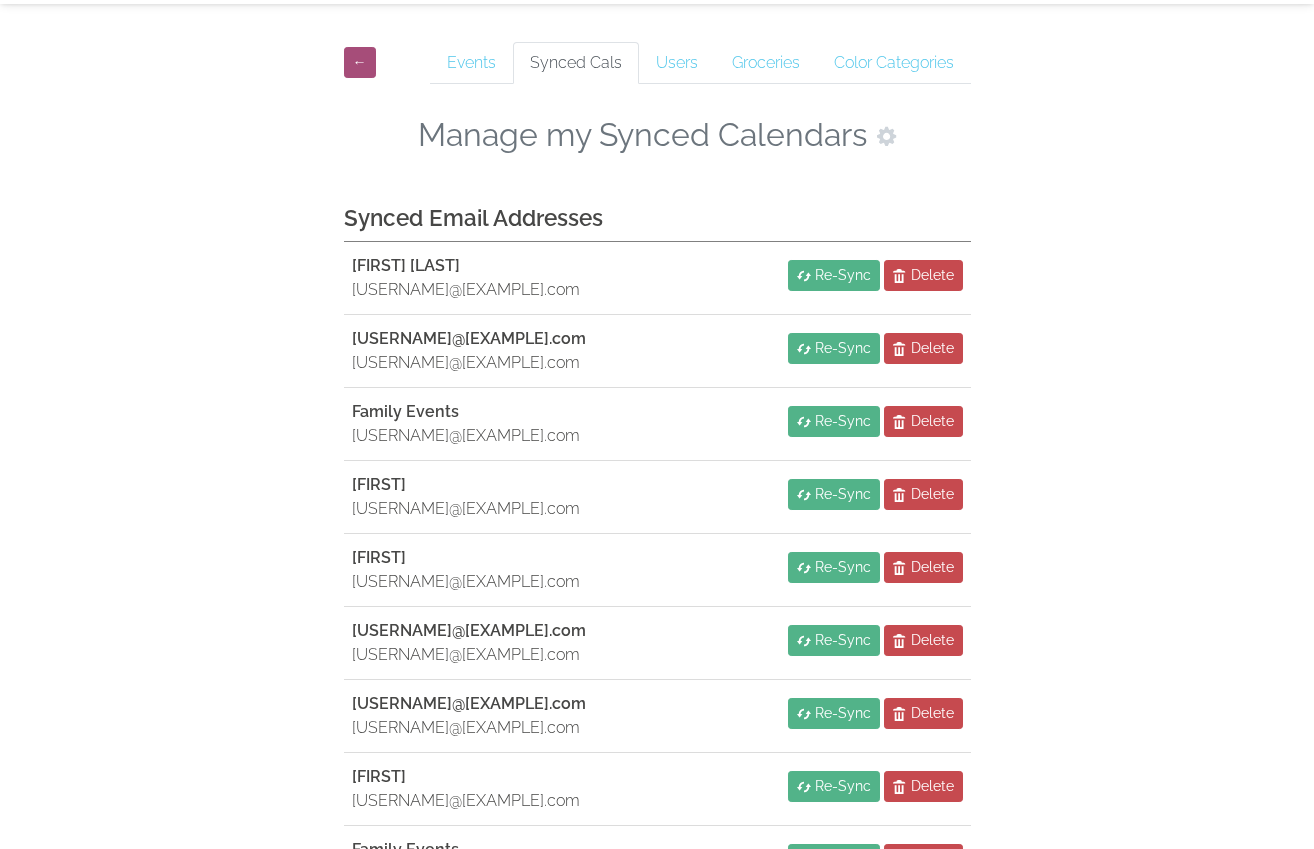 scroll, scrollTop: 88, scrollLeft: 0, axis: vertical 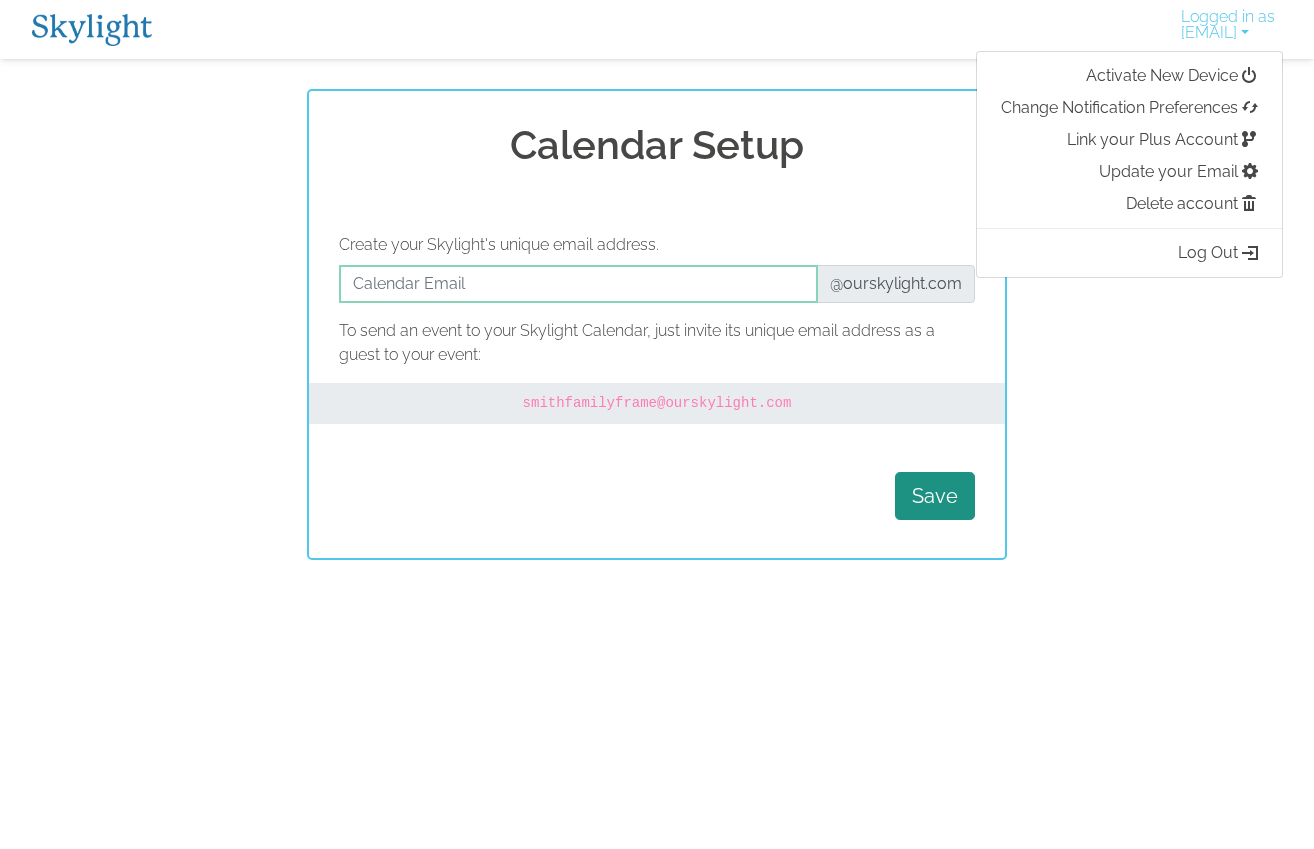 click on "Calendar Setup Create your Skylight's unique email address.   @ourskylight.com To send an event to your Skylight Calendar, just invite its unique email address as a guest to your event: [EMAIL] Save" at bounding box center (657, 324) 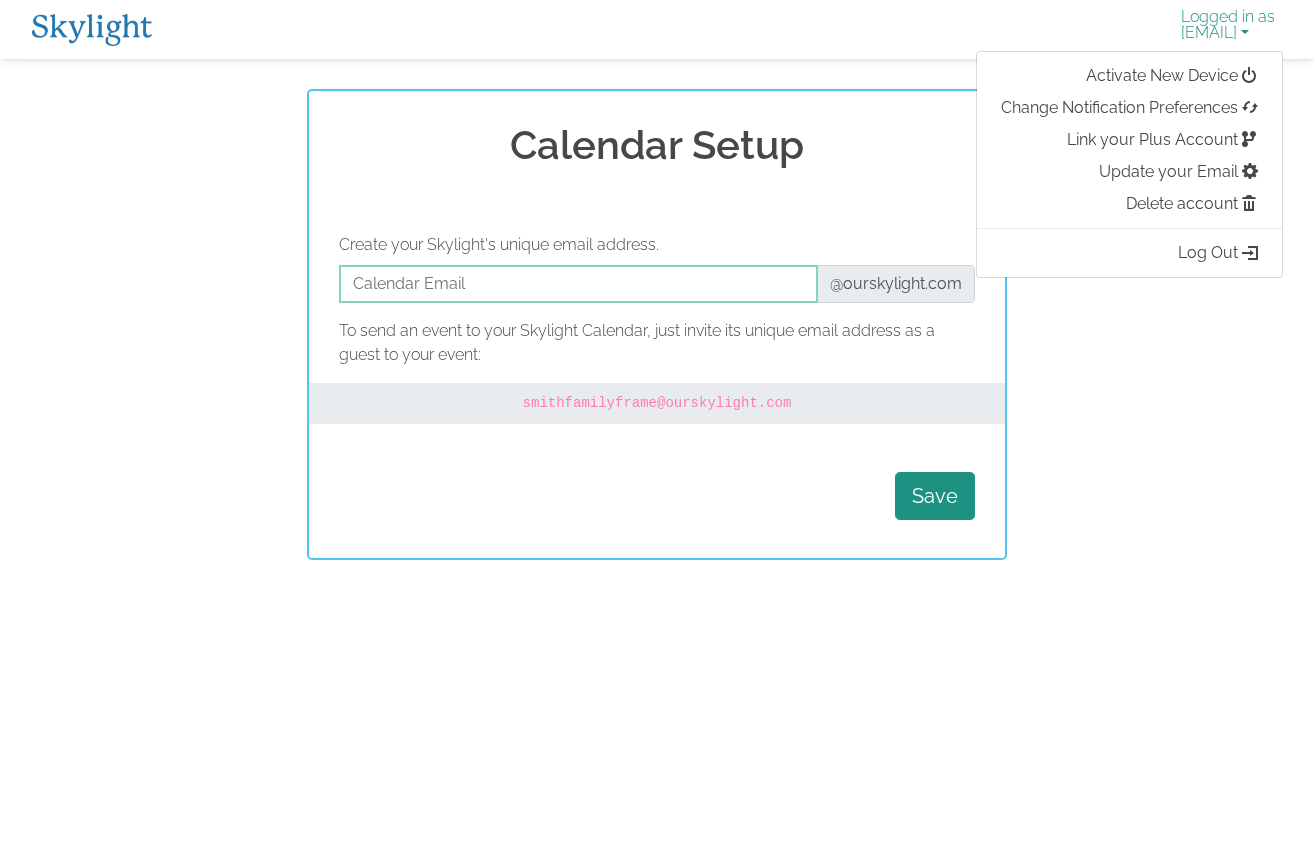 click on "Logged in as cjs.onlineshop@gmail.com" at bounding box center (1228, 29) 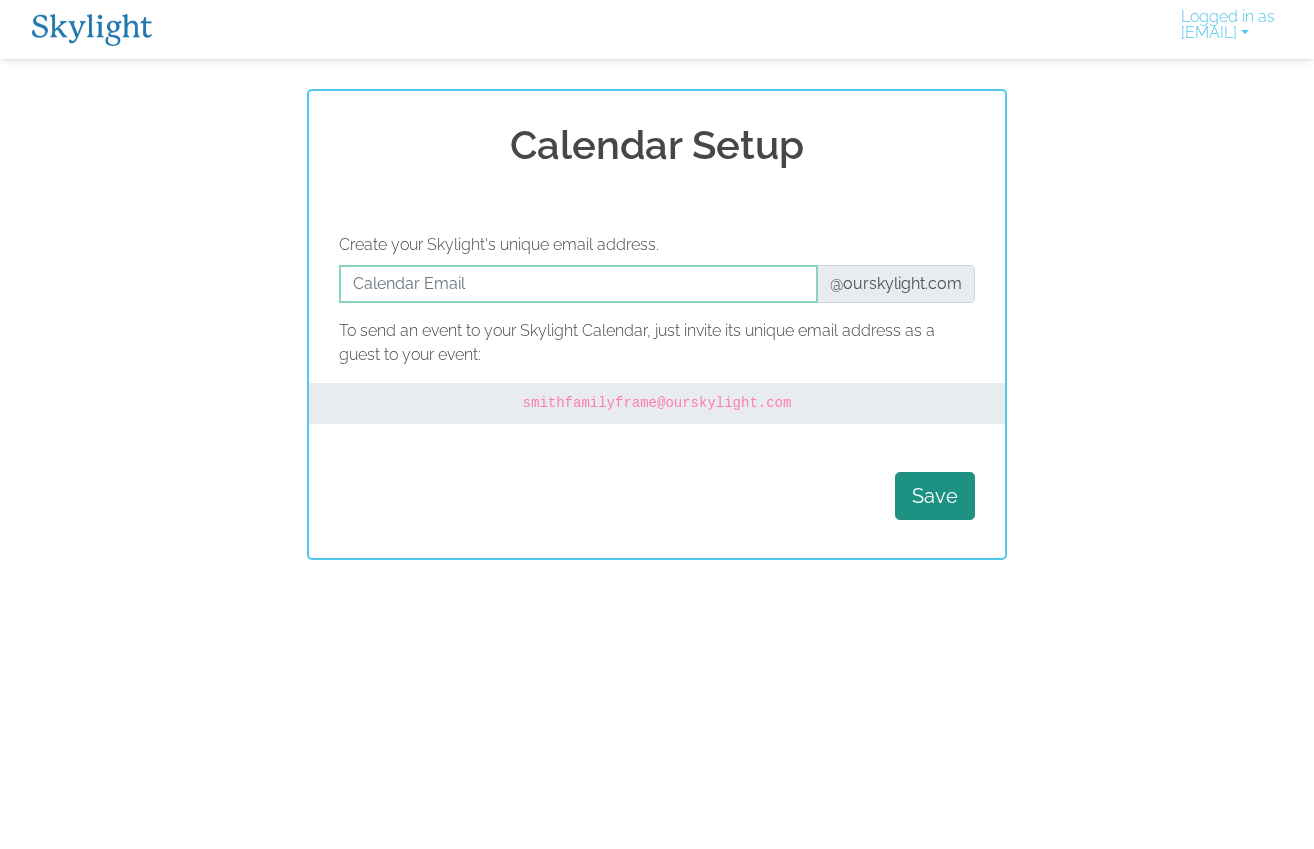 click at bounding box center [92, 30] 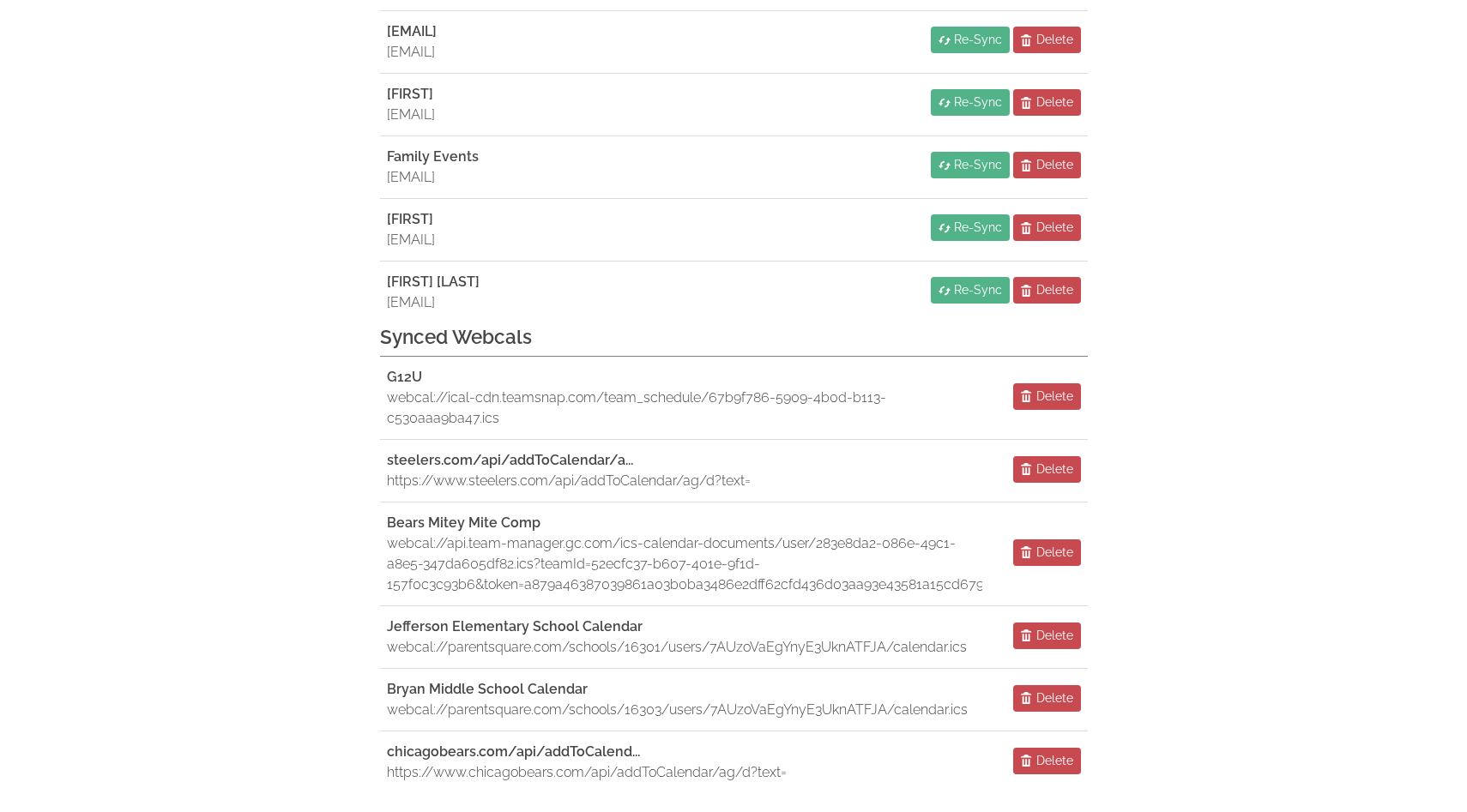 scroll, scrollTop: 712, scrollLeft: 0, axis: vertical 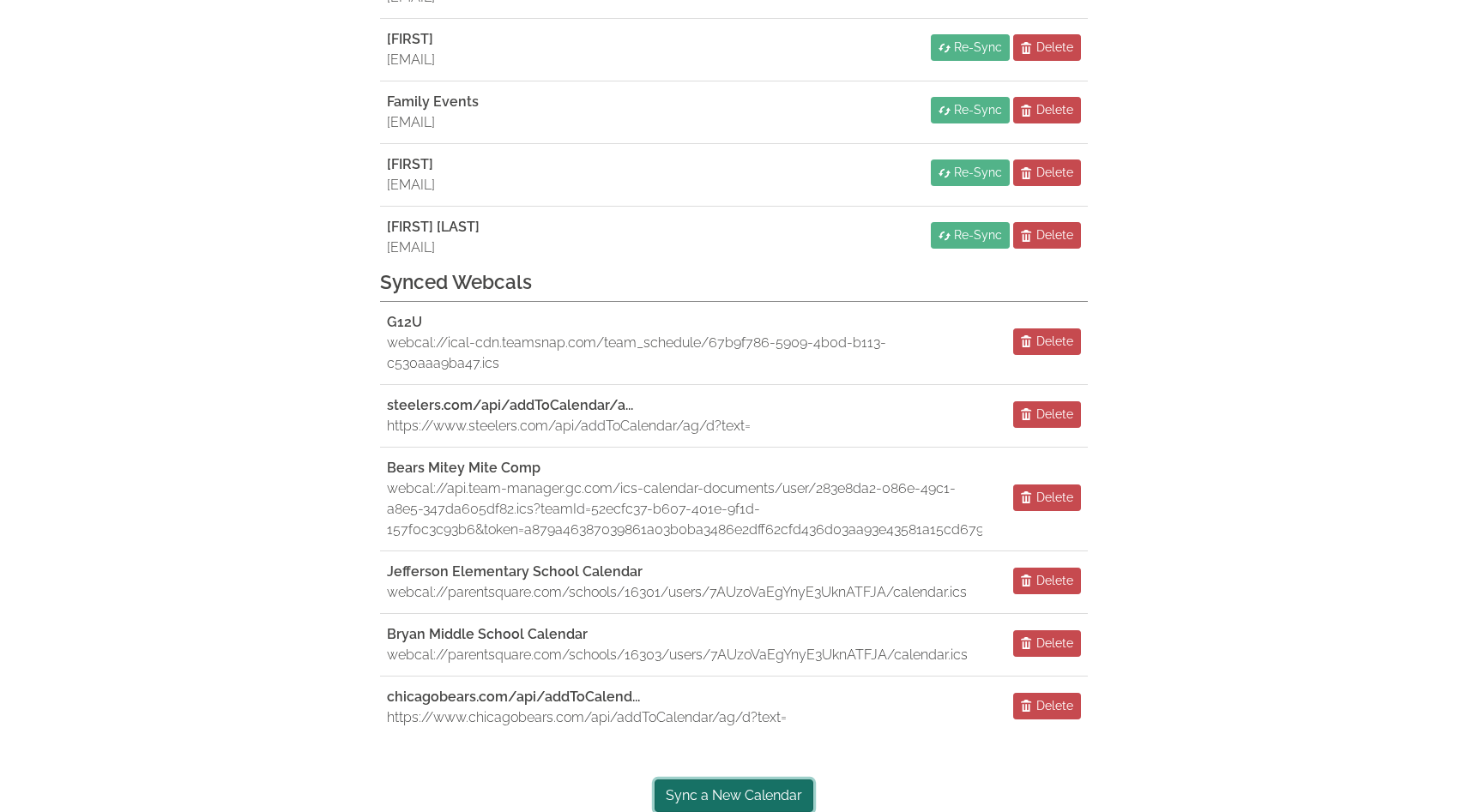 click on "Sync a New Calendar" at bounding box center [734, 796] 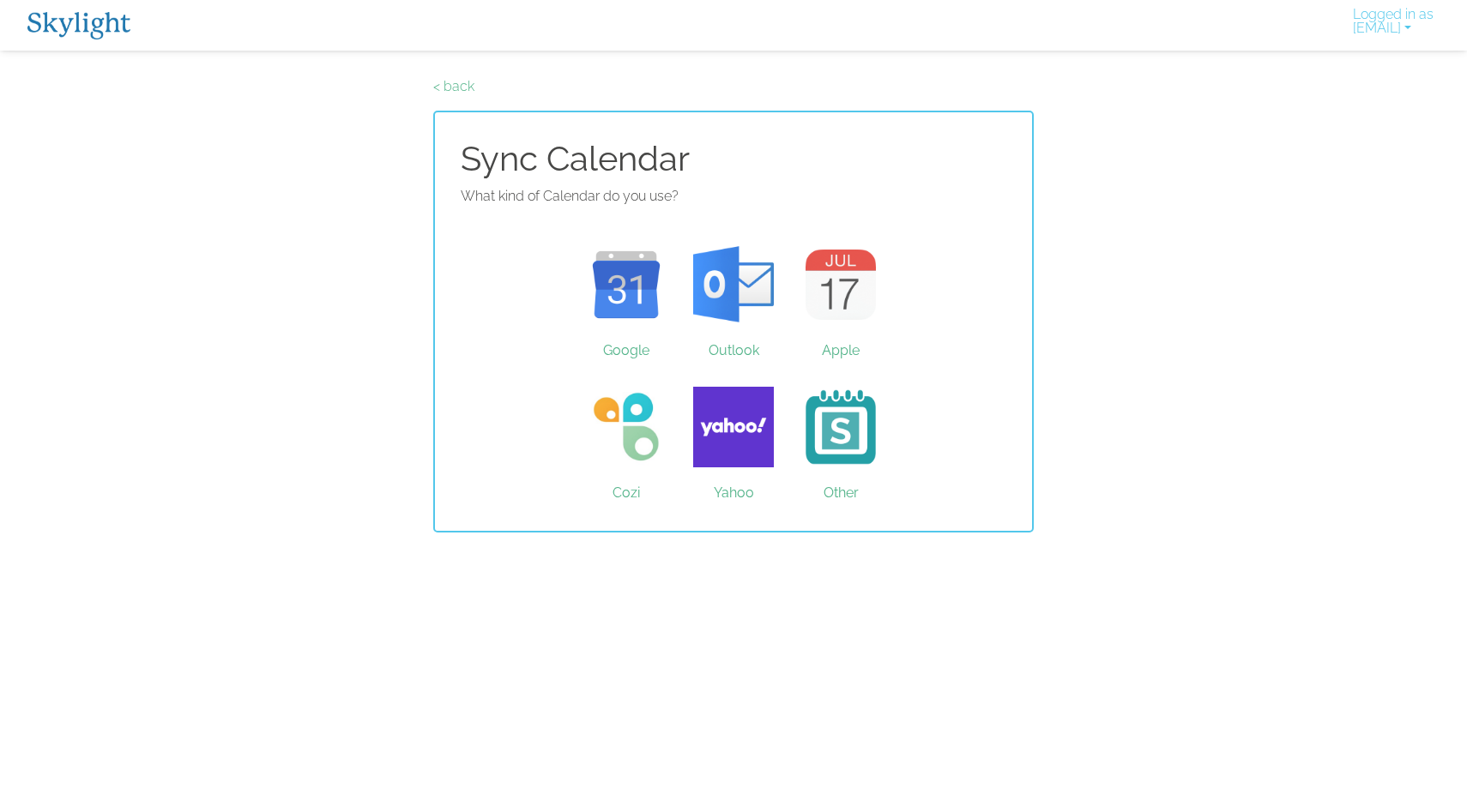scroll, scrollTop: 0, scrollLeft: 0, axis: both 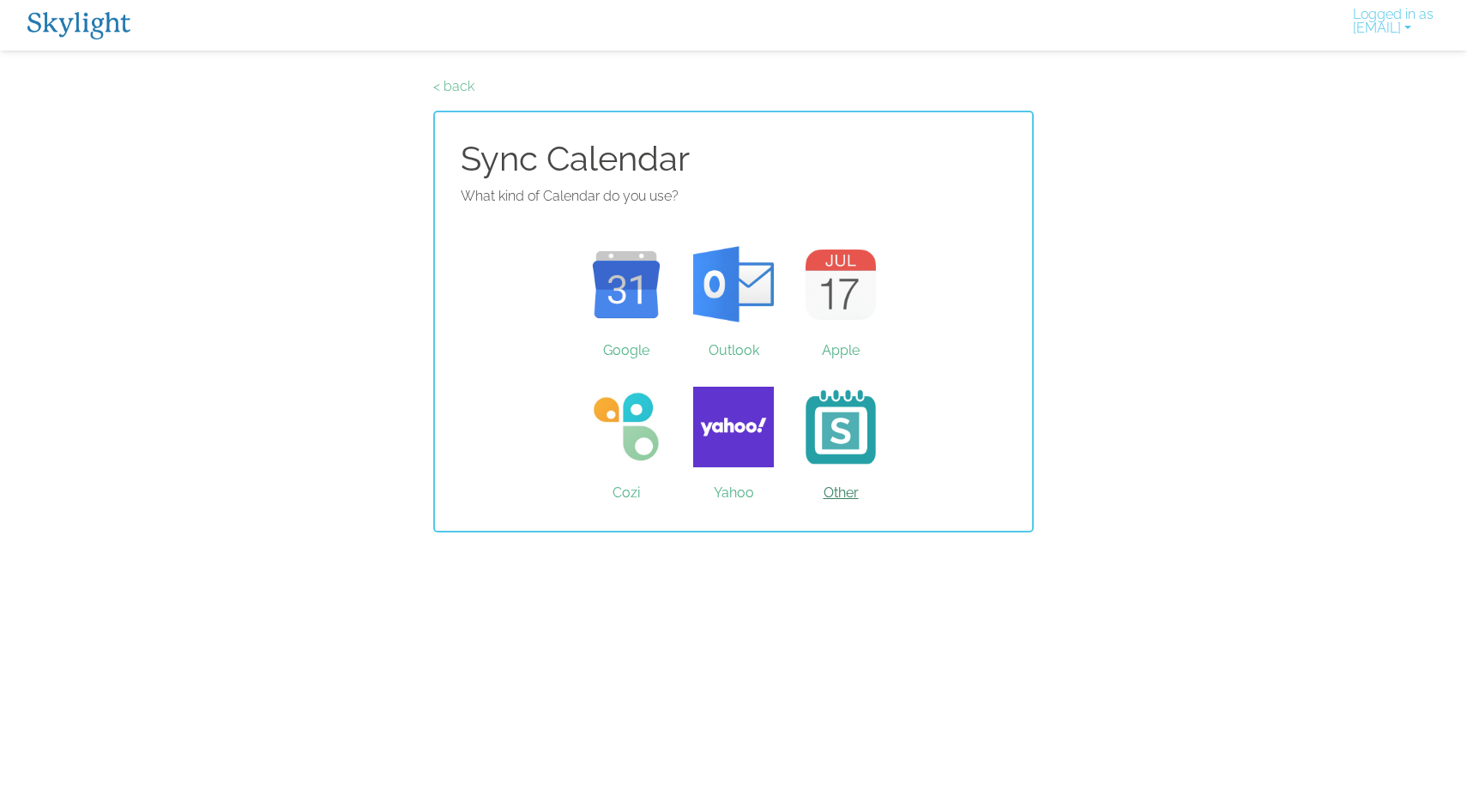 click on "Other" at bounding box center (841, 427) 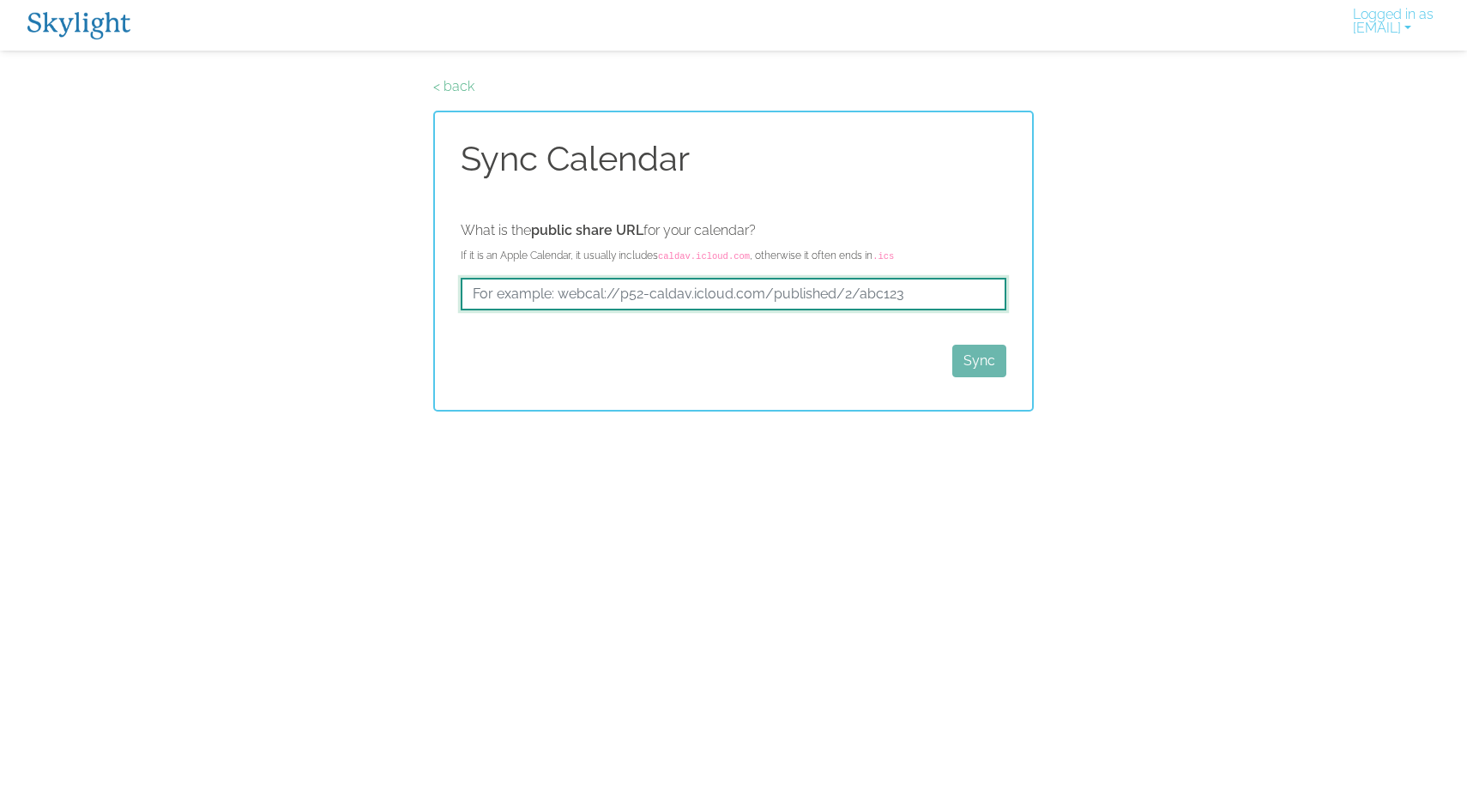 click at bounding box center [734, 294] 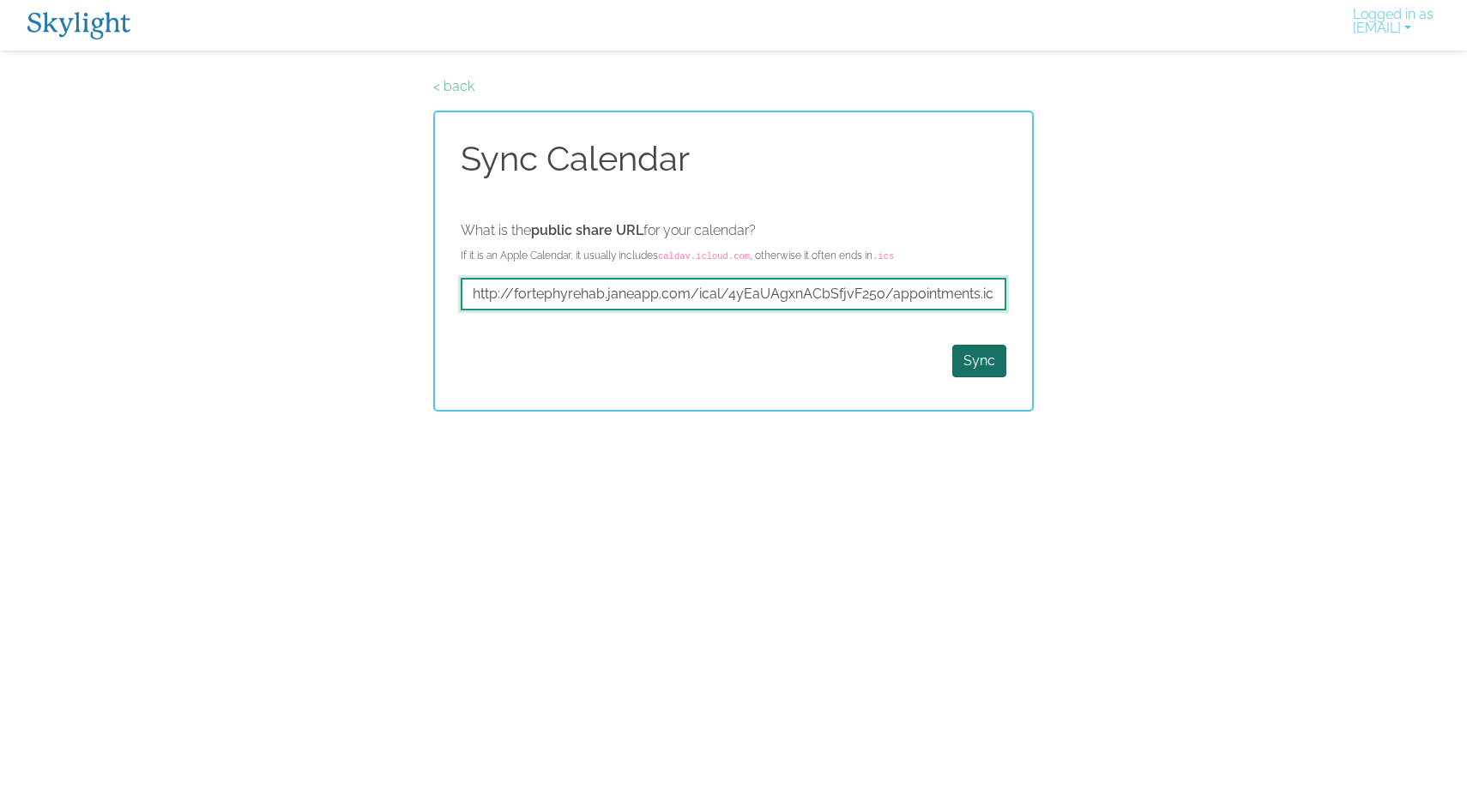 type on "http://fortephyrehab.janeapp.com/ical/4yEaUAgxnACbSfjvF25o/appointments.ics" 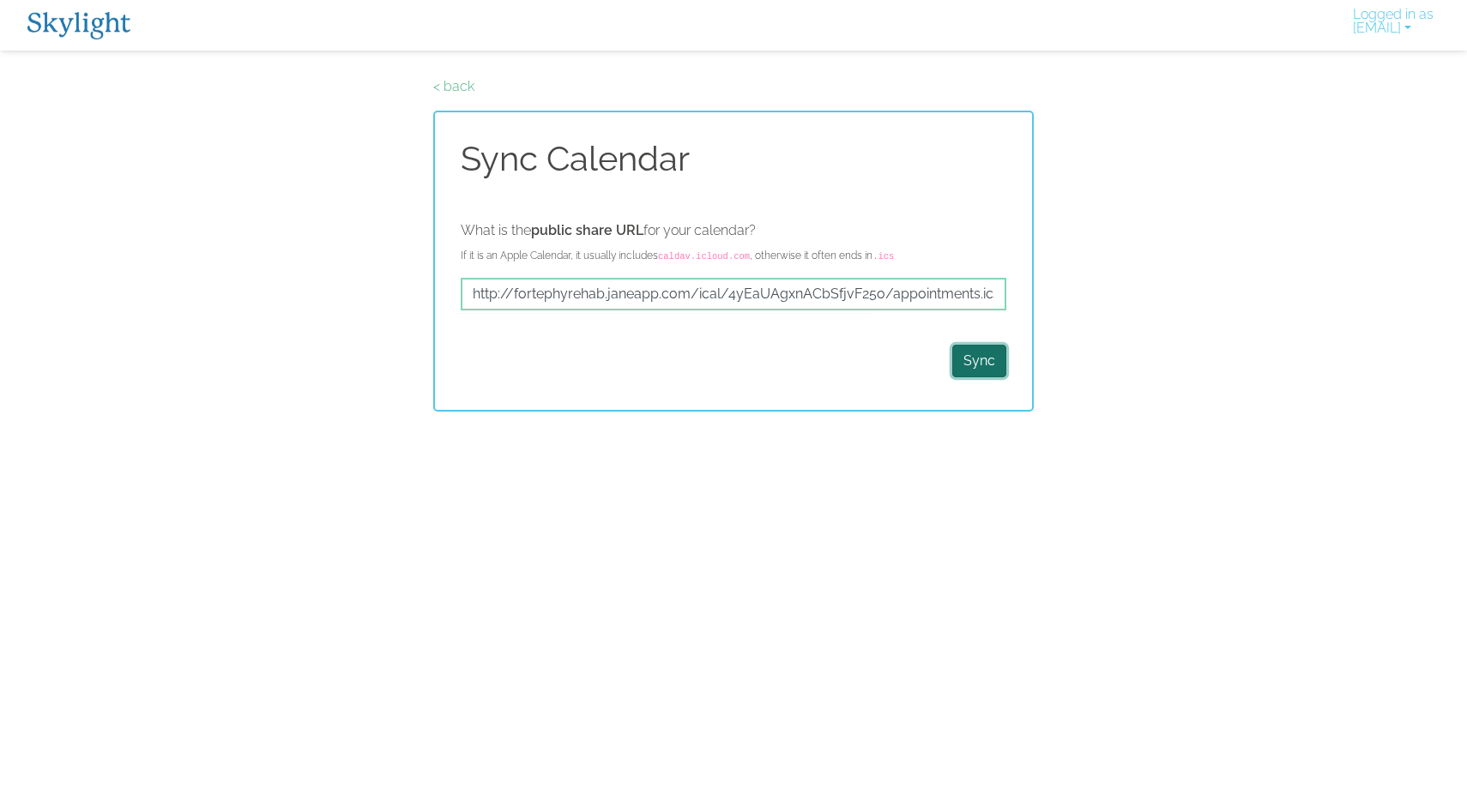 click on "Sync" at bounding box center [979, 361] 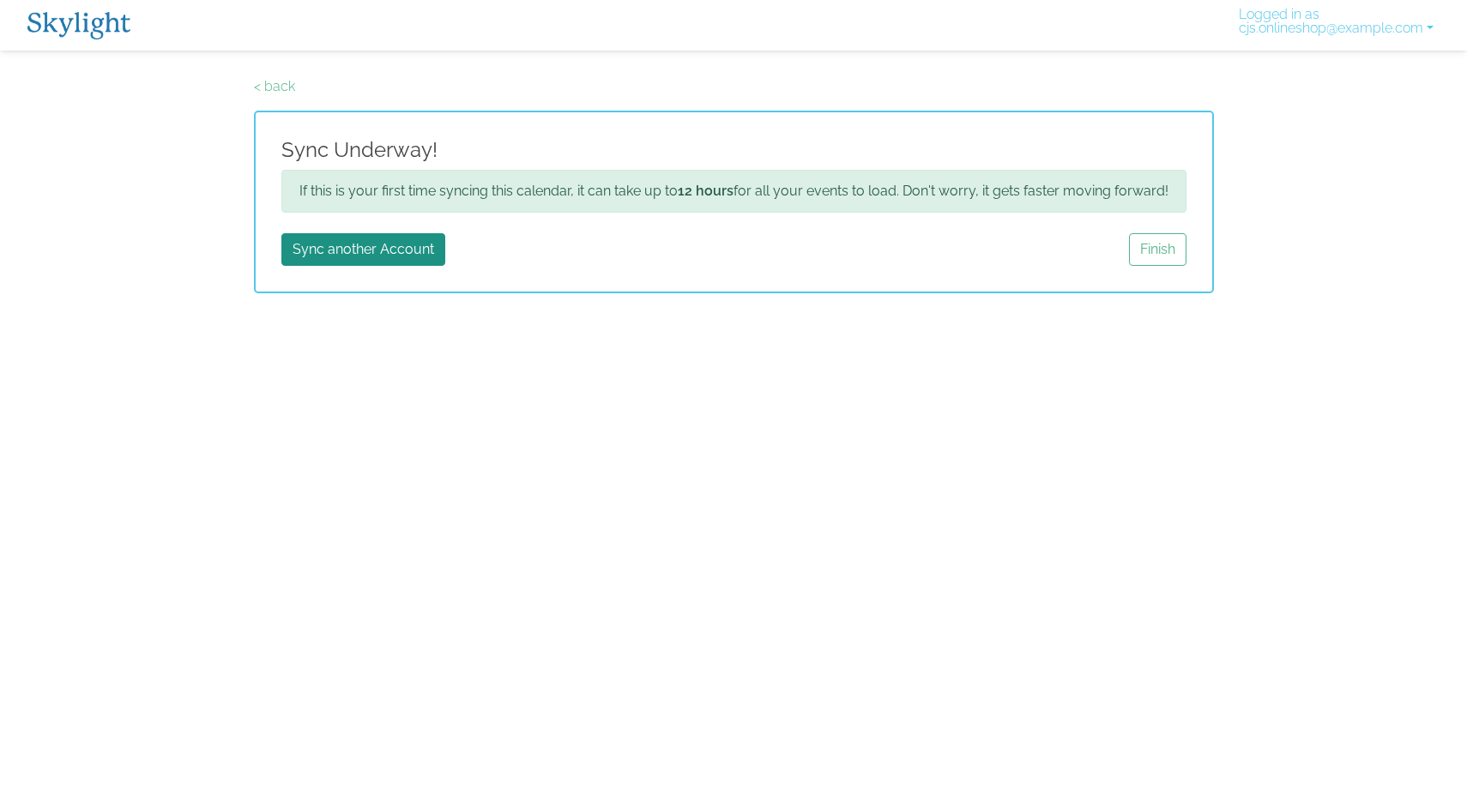 scroll, scrollTop: 0, scrollLeft: 0, axis: both 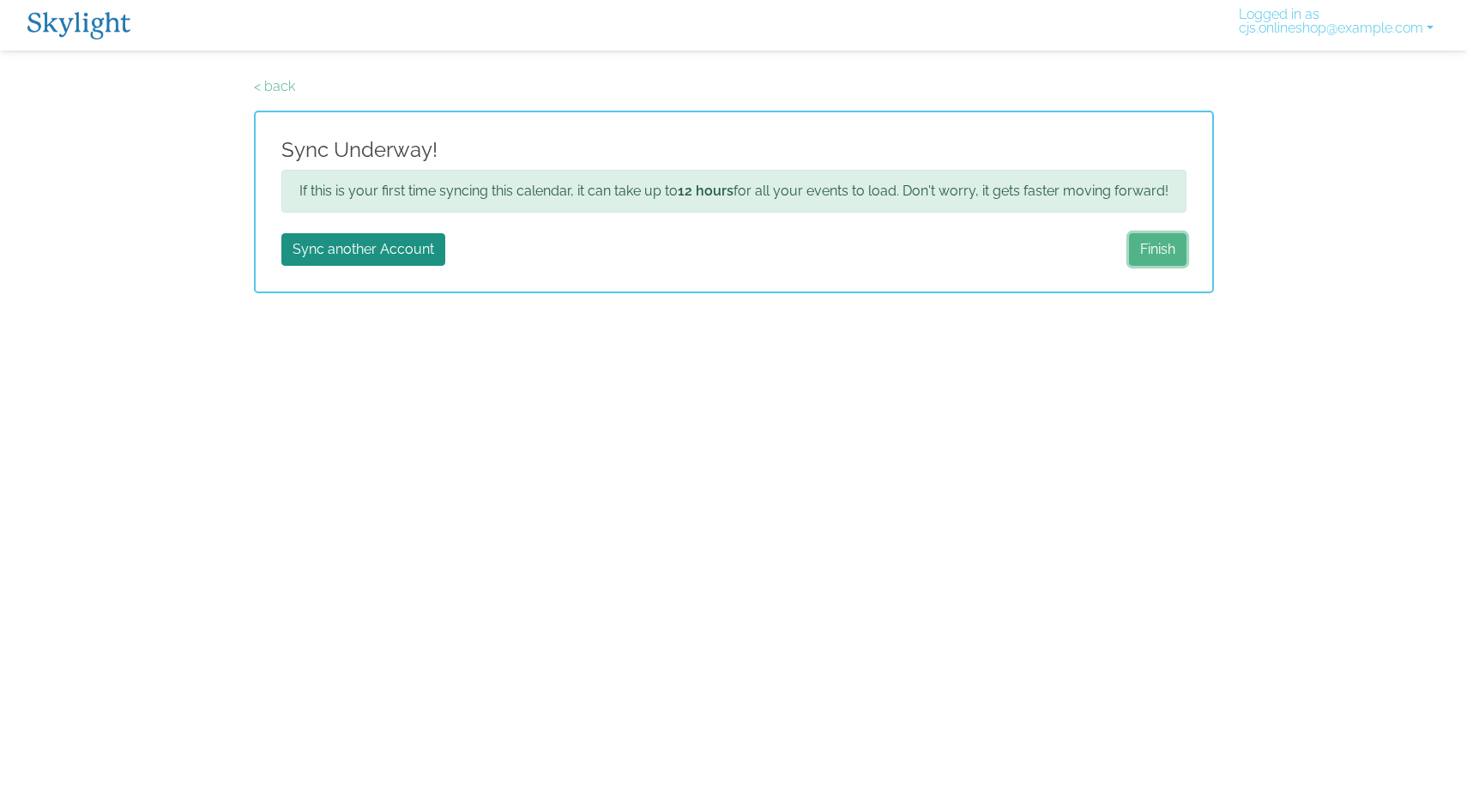click on "Finish" at bounding box center (1157, 250) 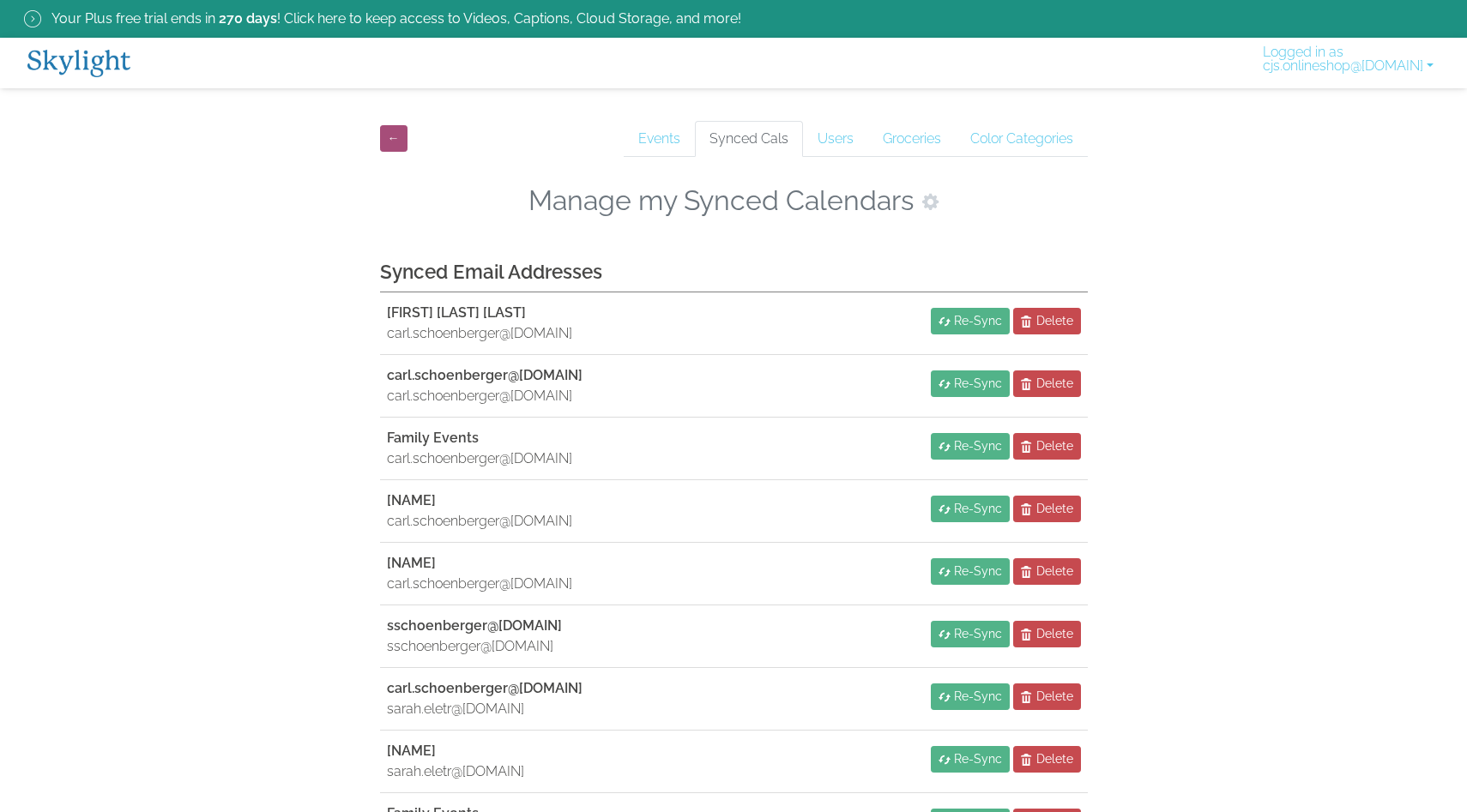 scroll, scrollTop: 0, scrollLeft: 0, axis: both 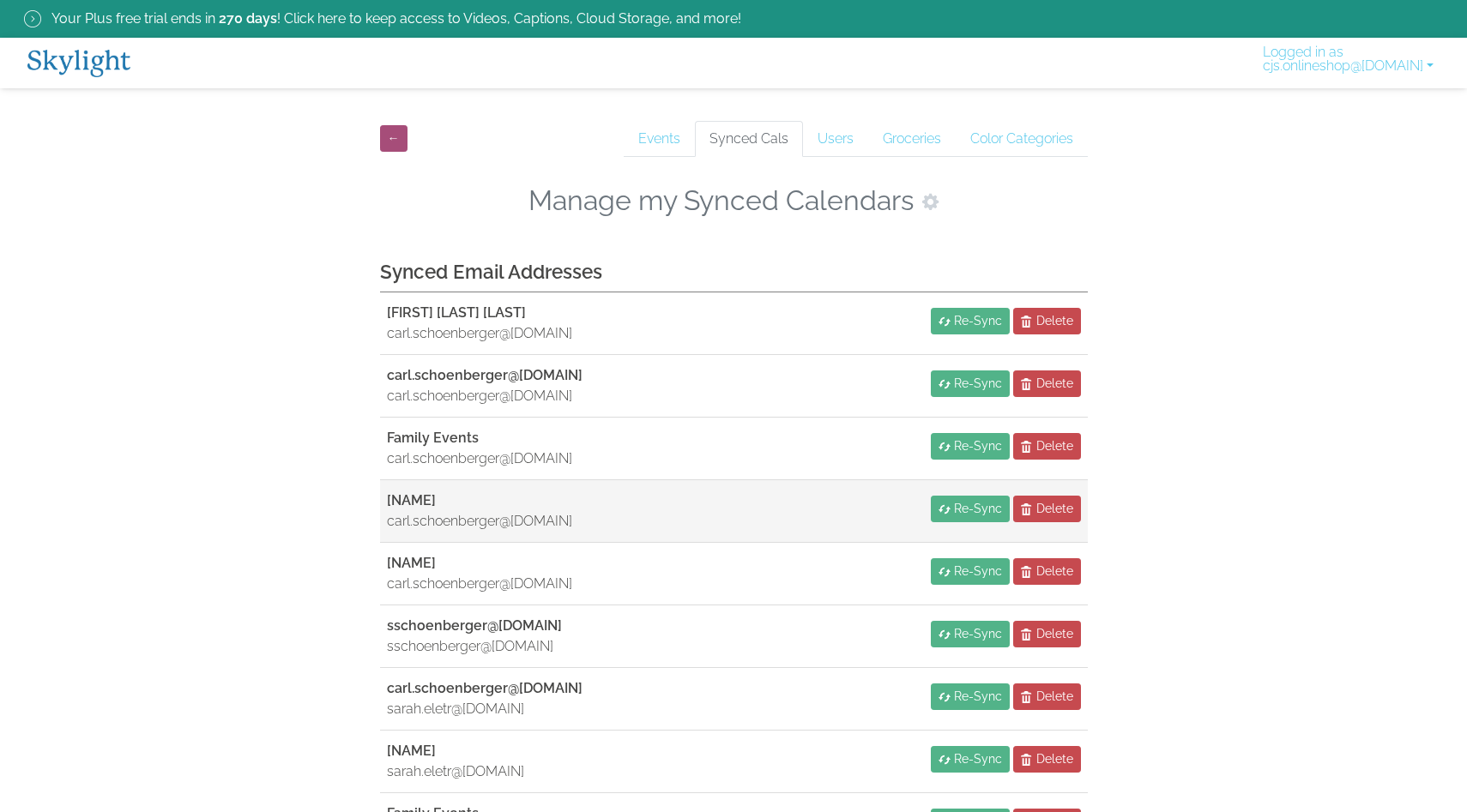 click on "carl.schoenberger@[DOMAIN]" at bounding box center (480, 521) 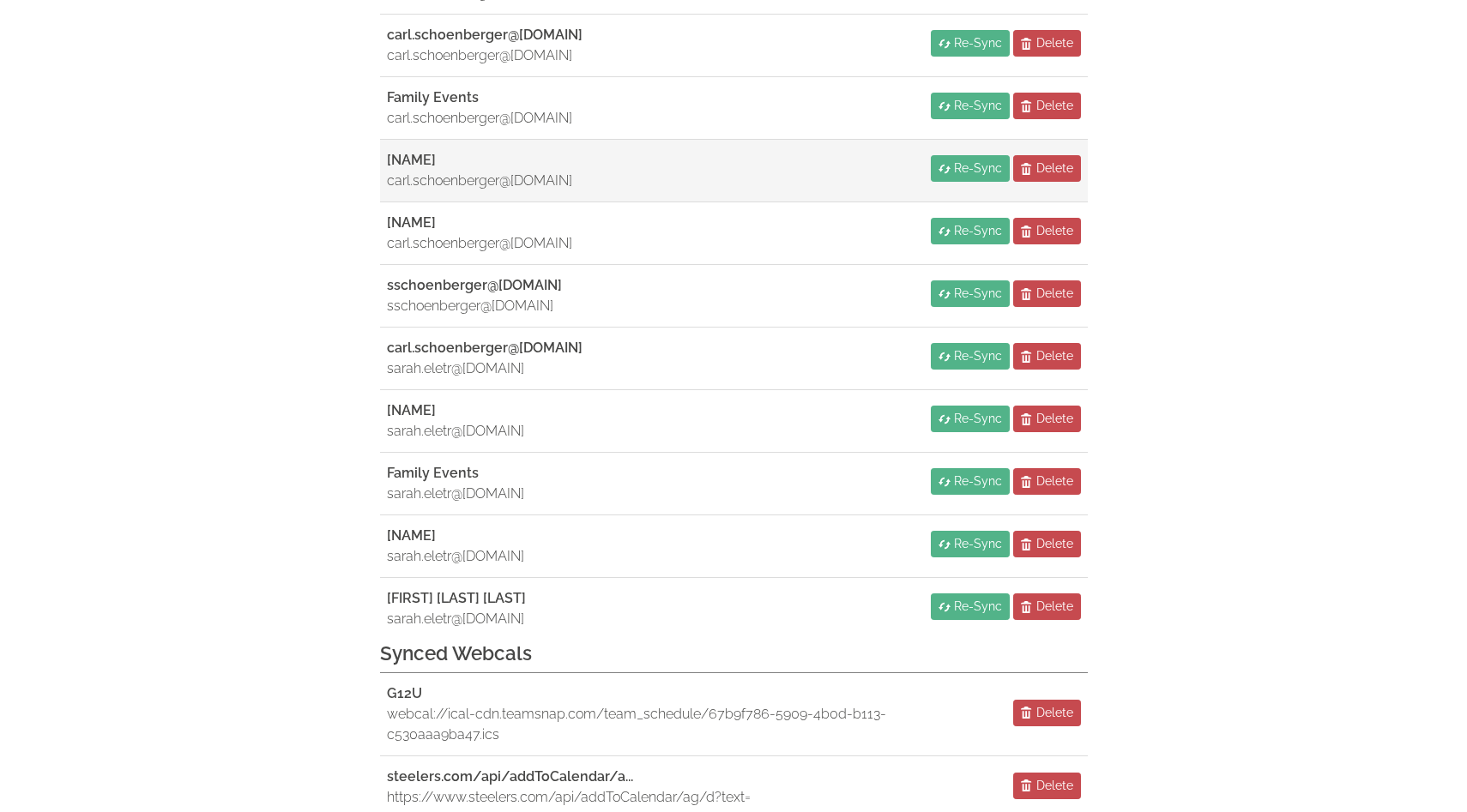 scroll, scrollTop: 0, scrollLeft: 0, axis: both 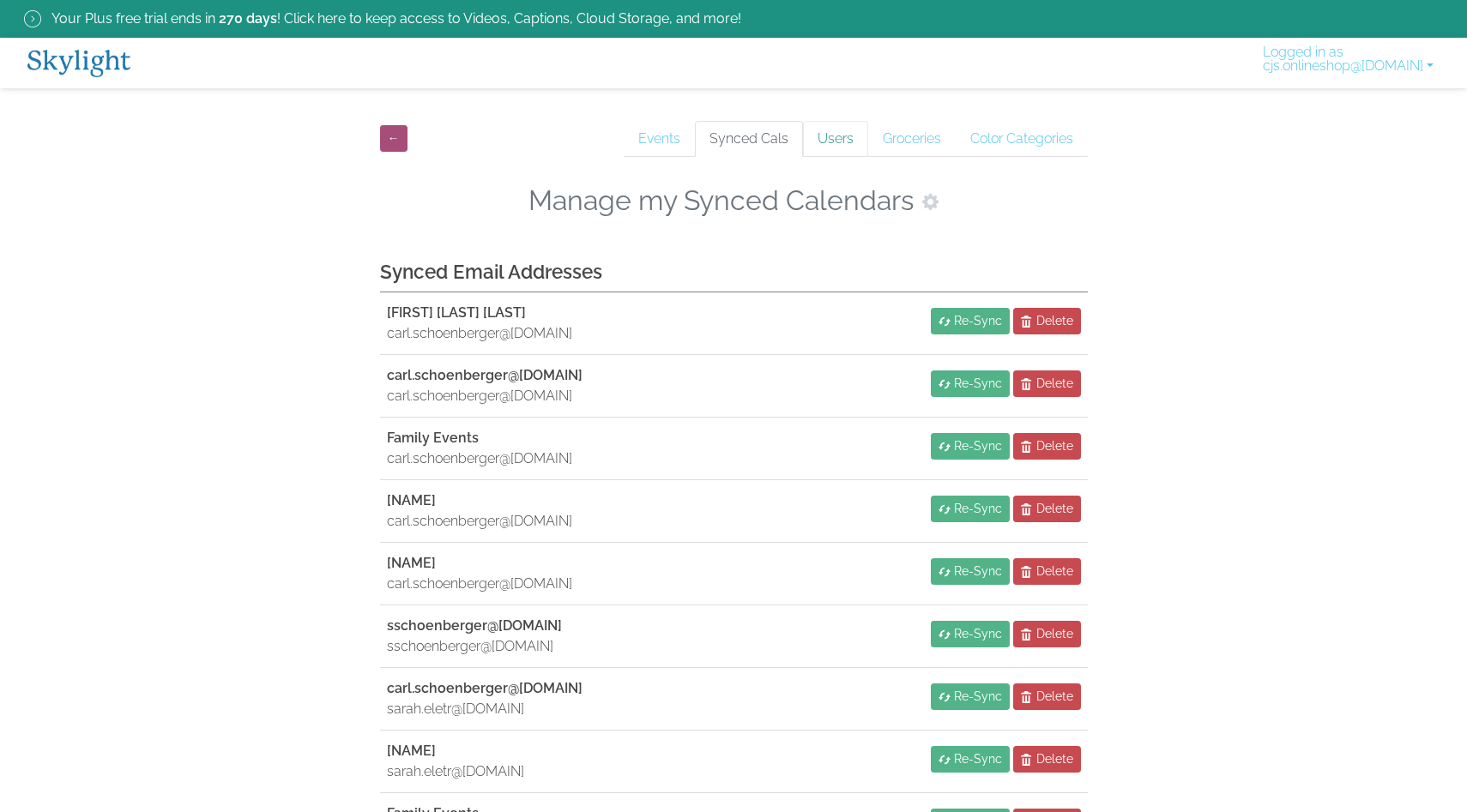 click on "Users" at bounding box center [836, 139] 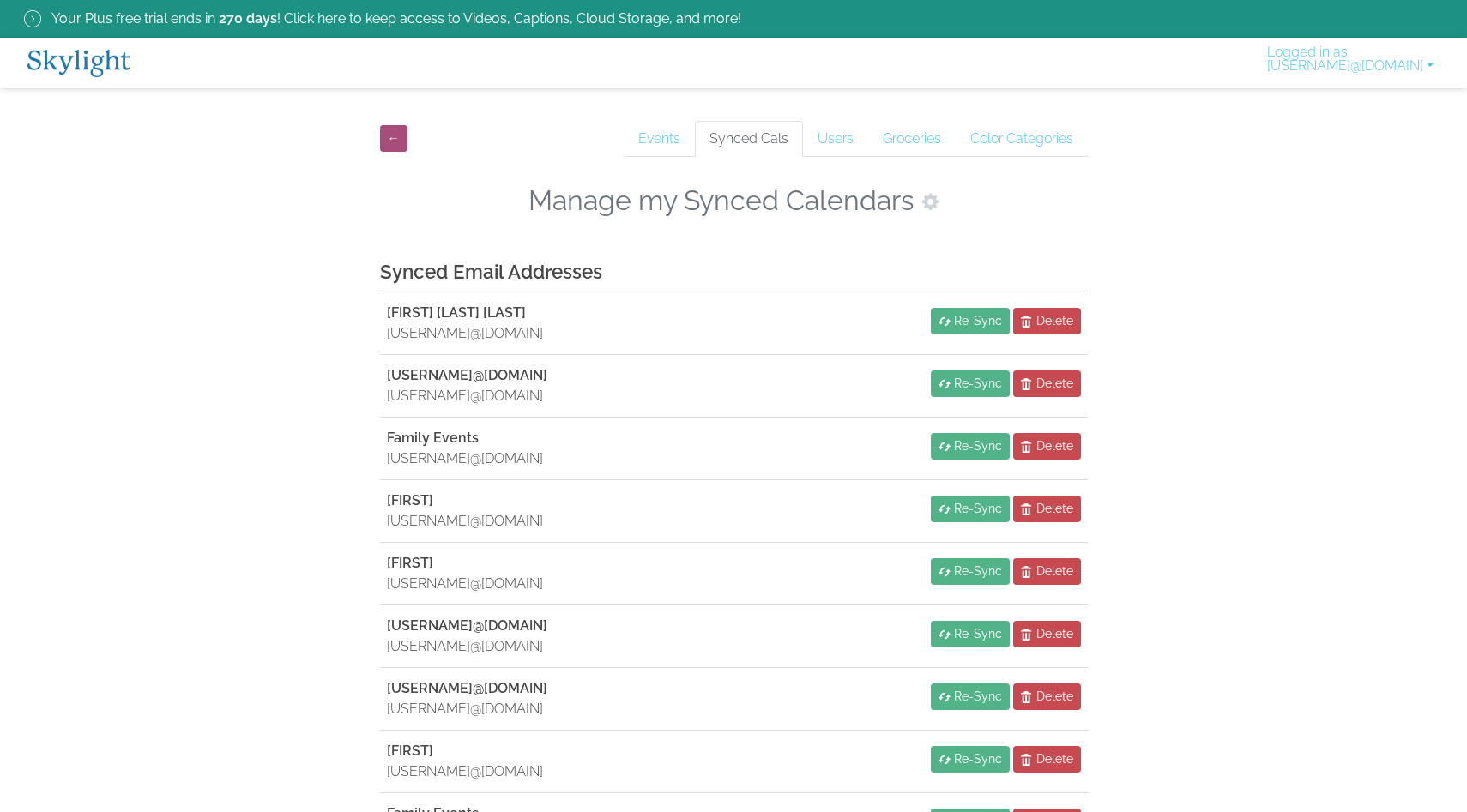 scroll, scrollTop: 0, scrollLeft: 0, axis: both 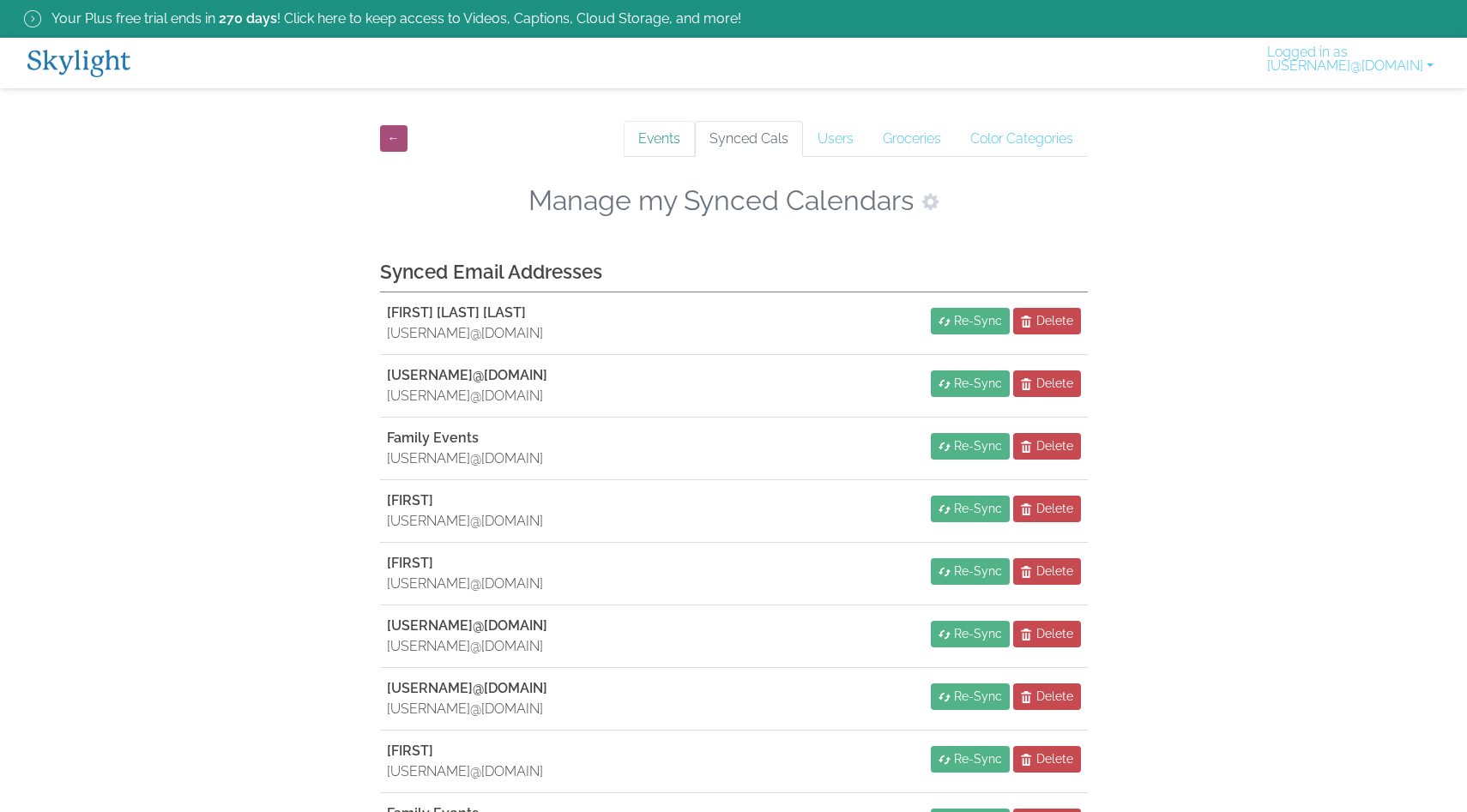 click on "Events" at bounding box center [659, 139] 